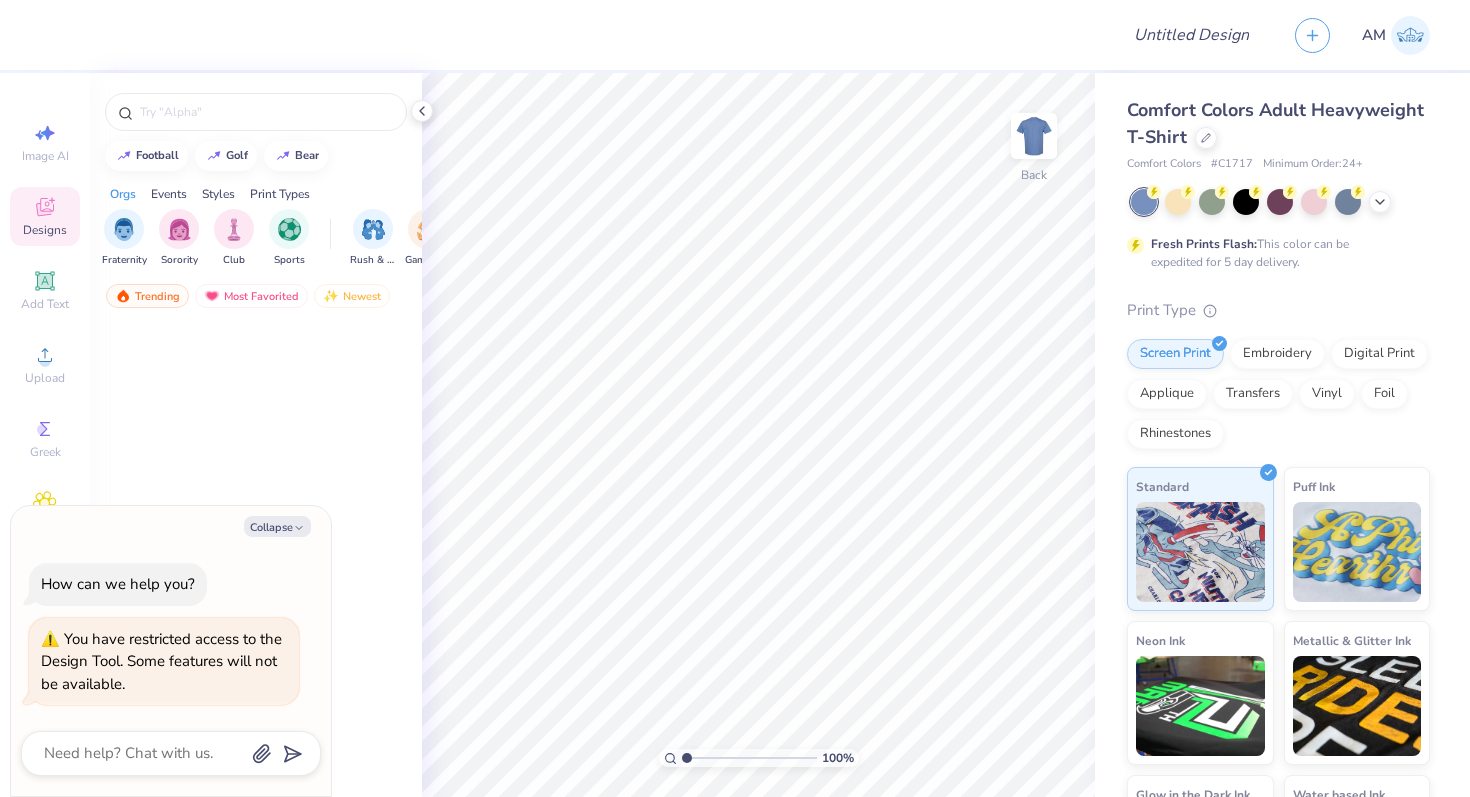 type on "x" 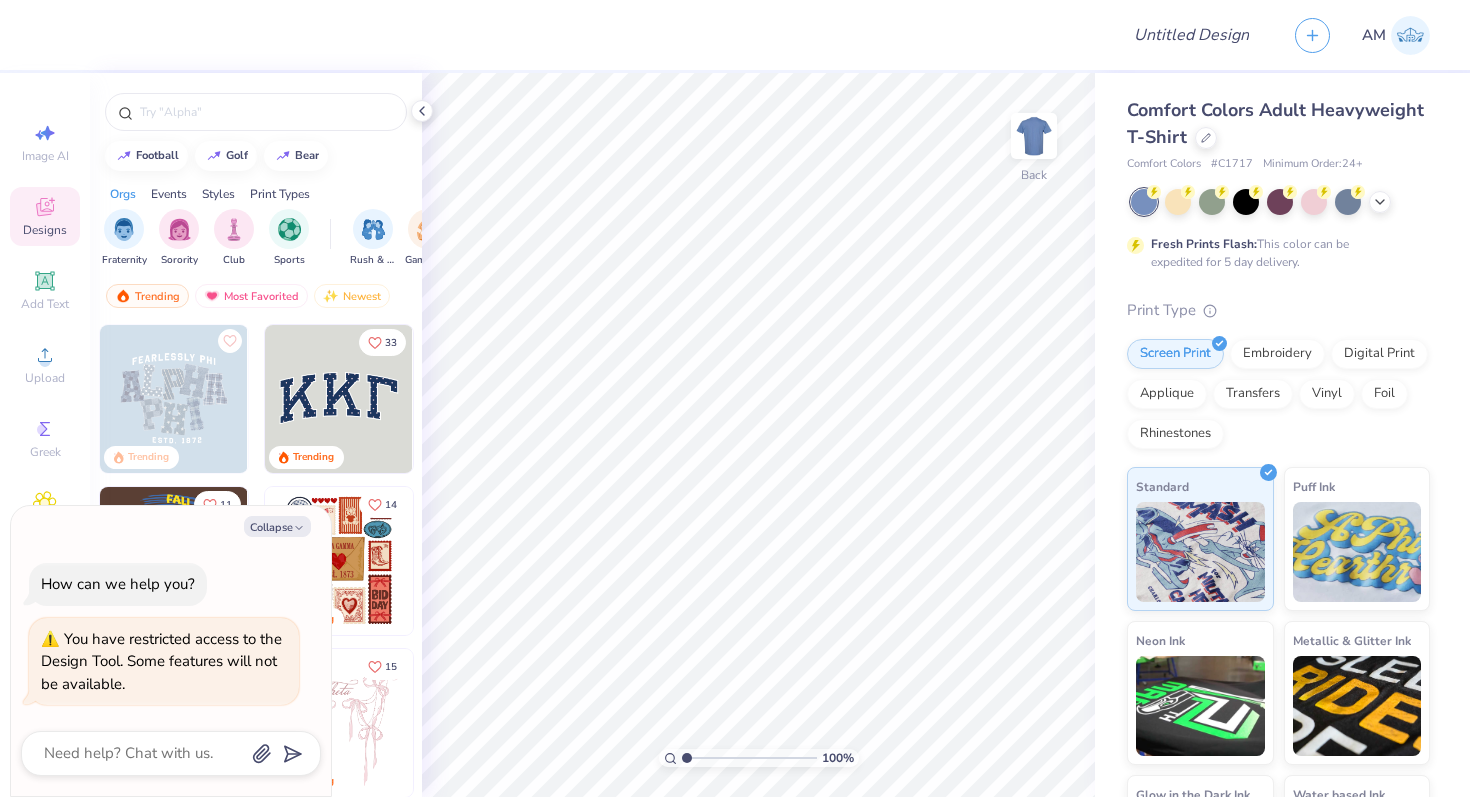 scroll, scrollTop: 0, scrollLeft: 0, axis: both 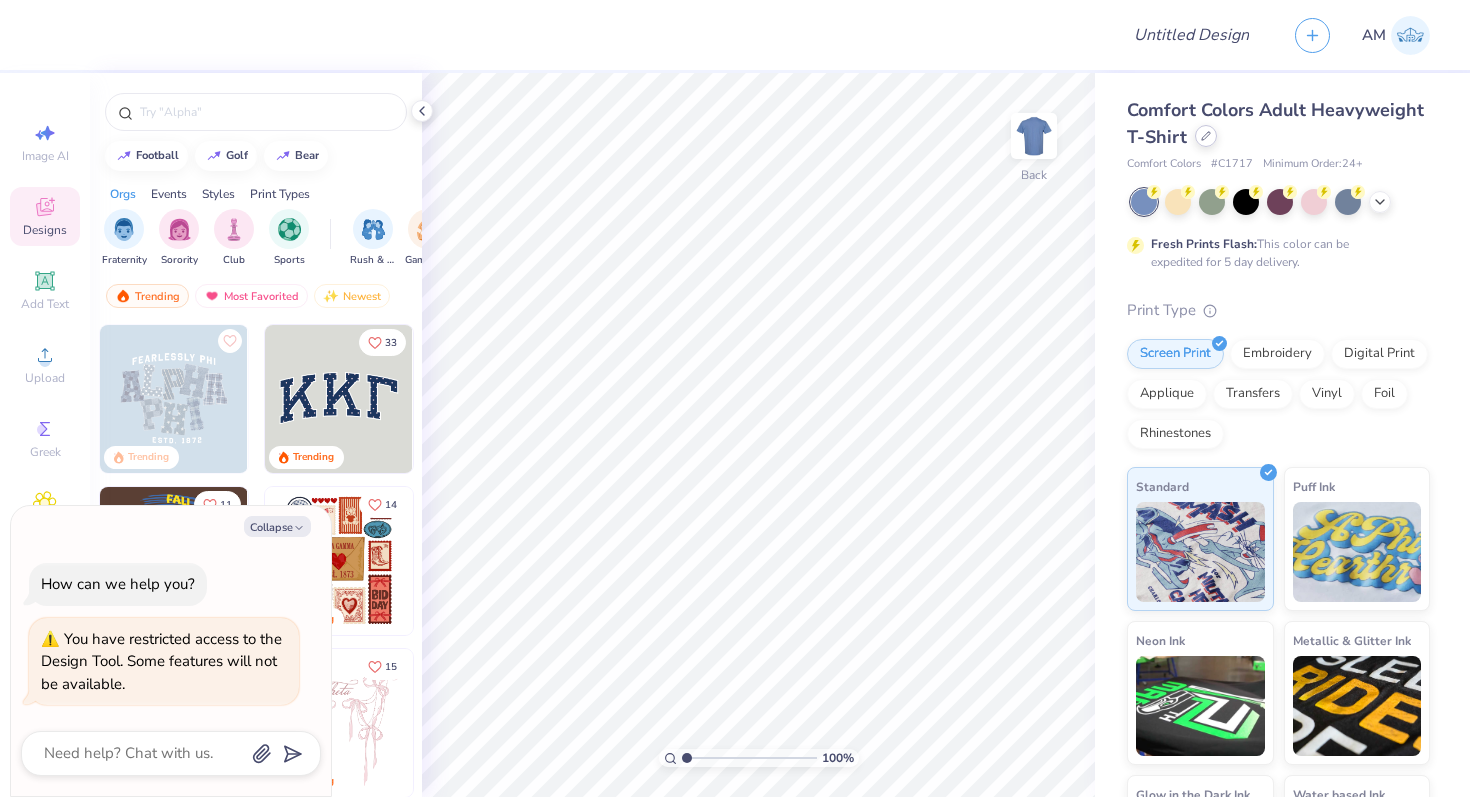 click 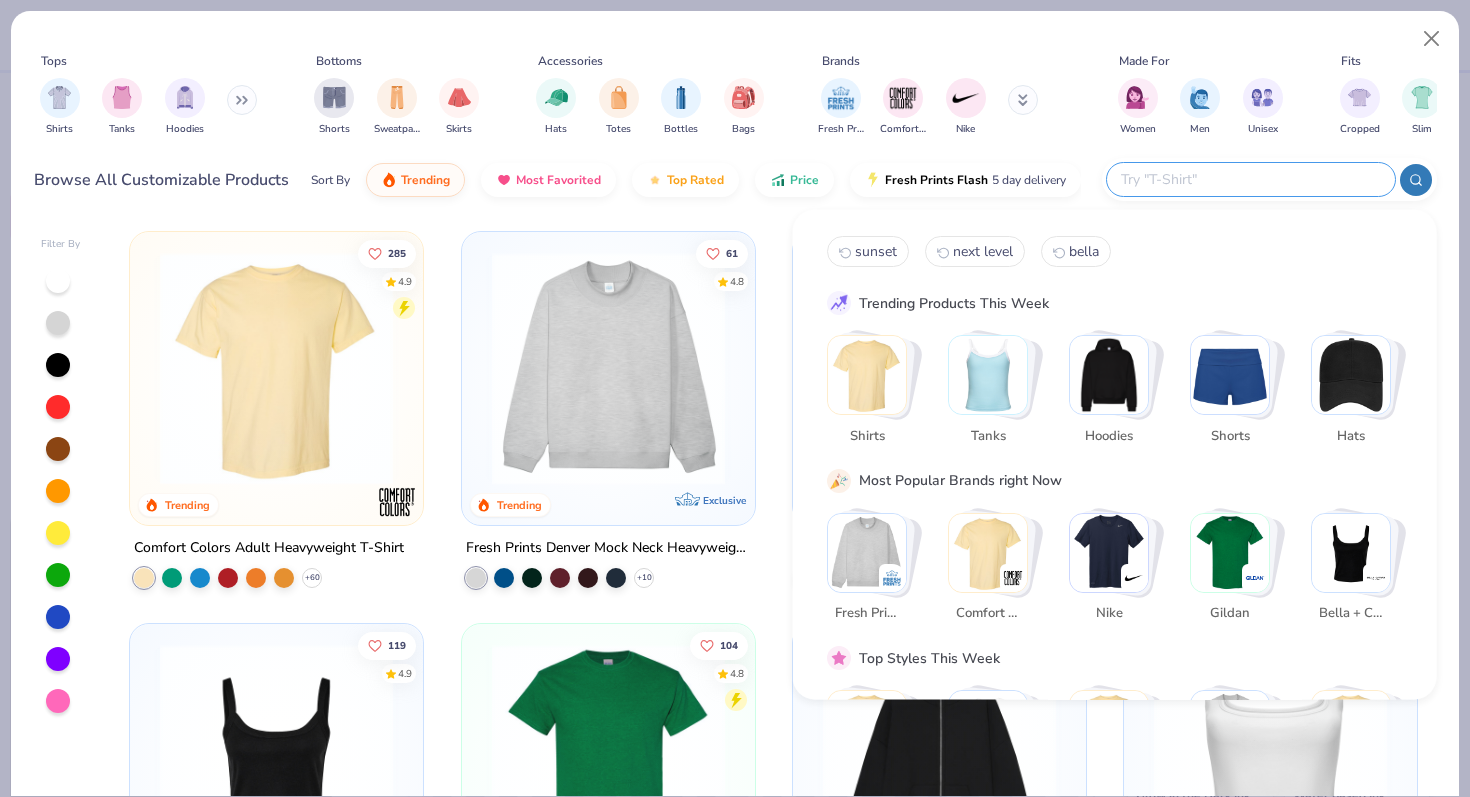 click at bounding box center [1250, 179] 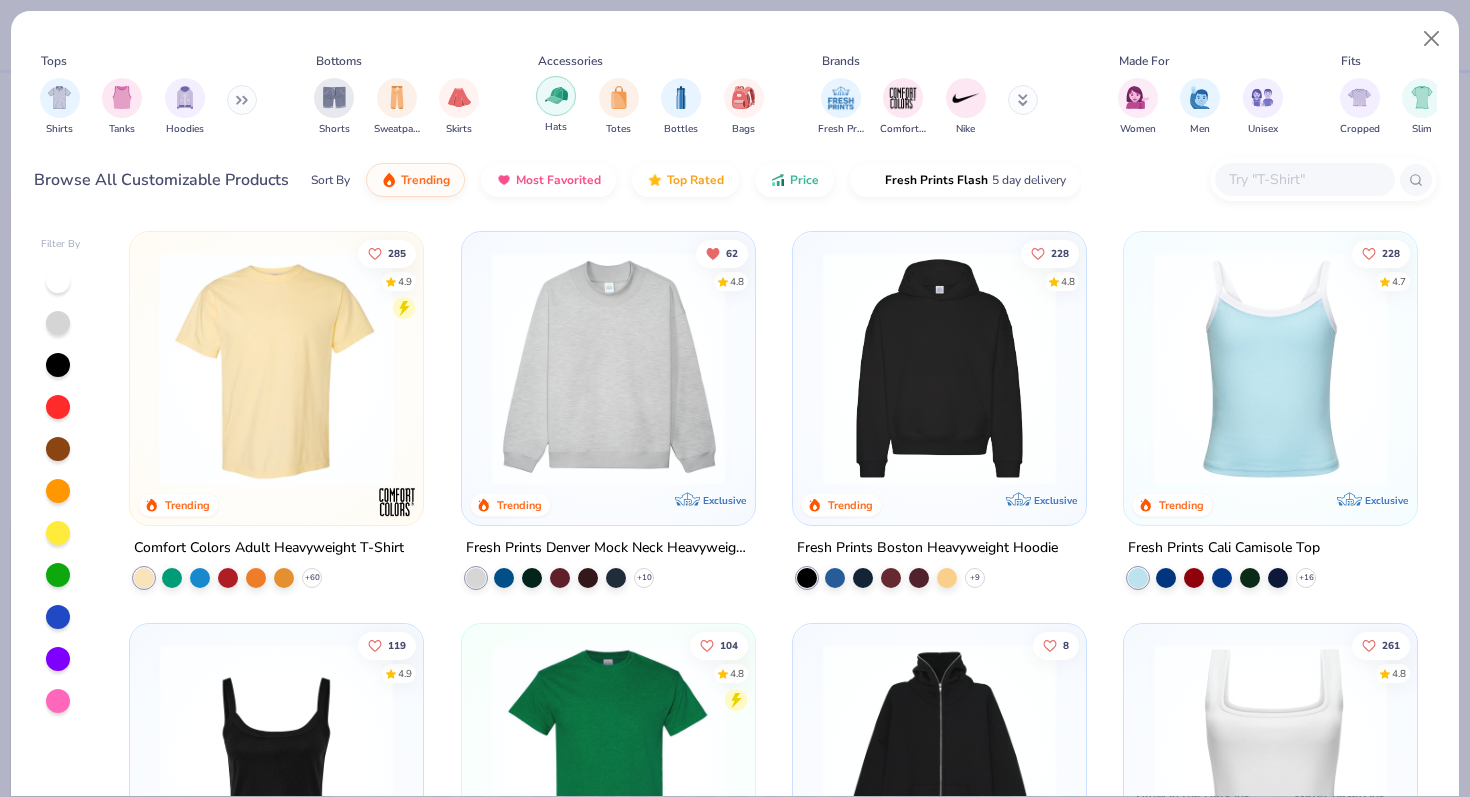 click at bounding box center [556, 95] 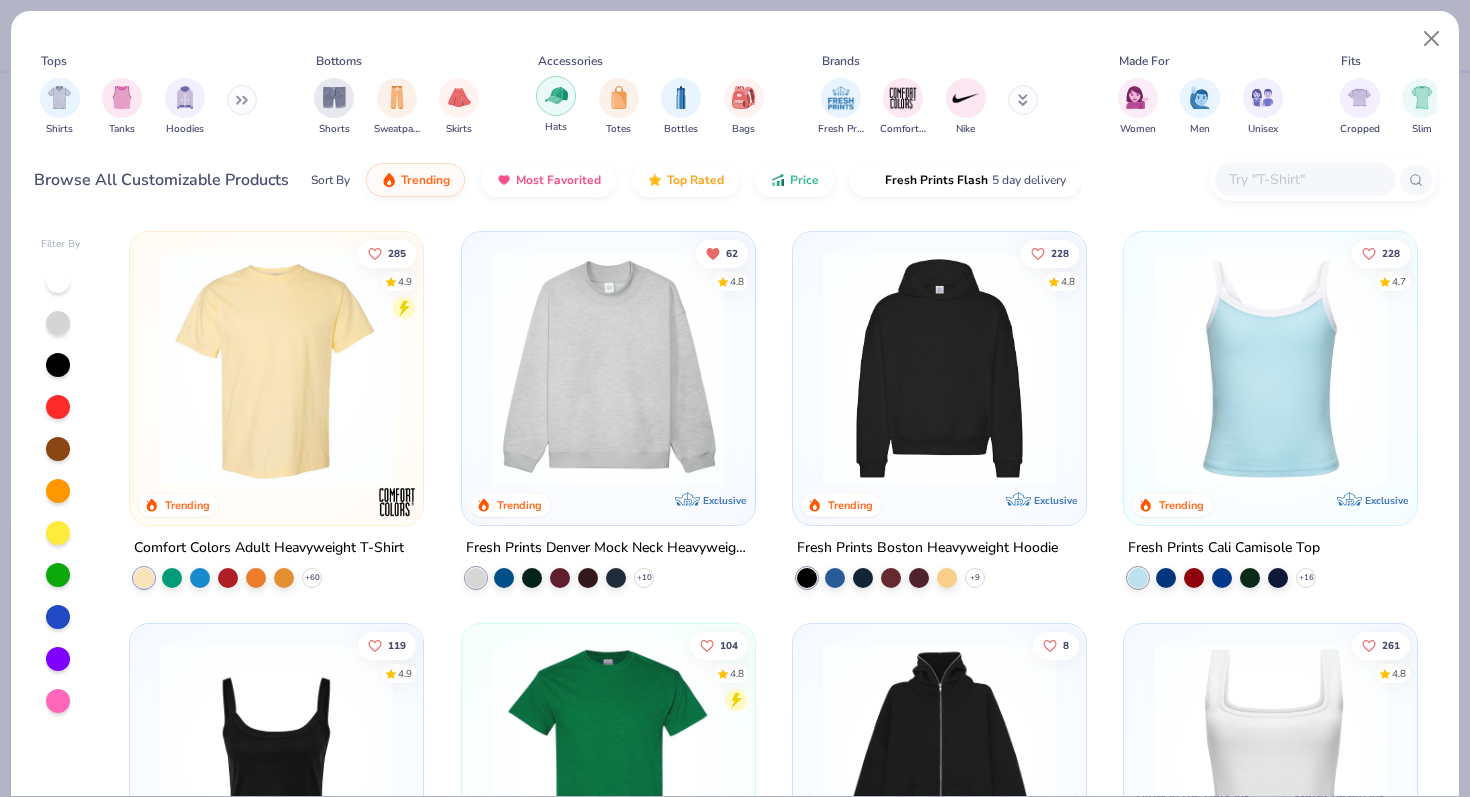 type on "x" 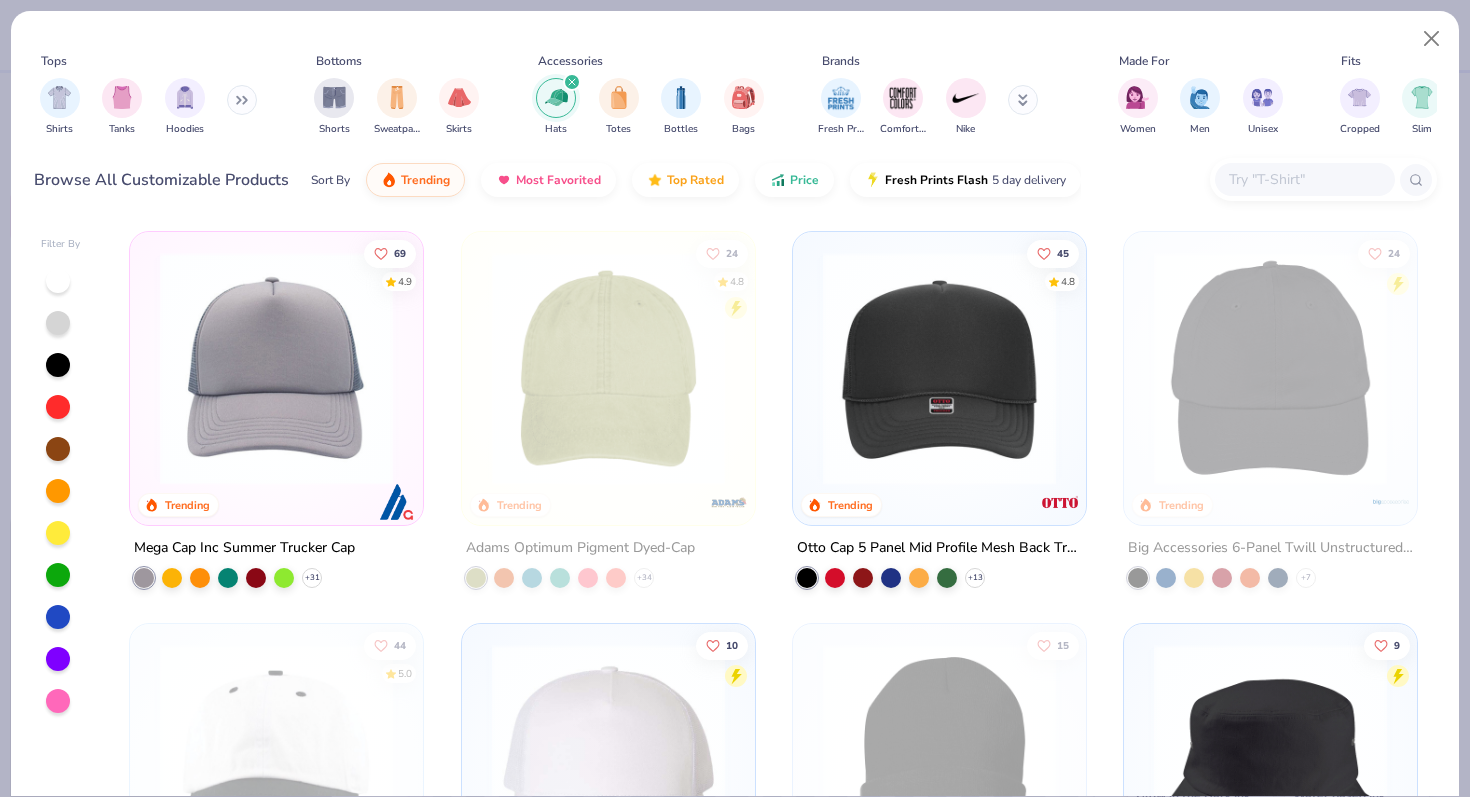 click at bounding box center [1304, 179] 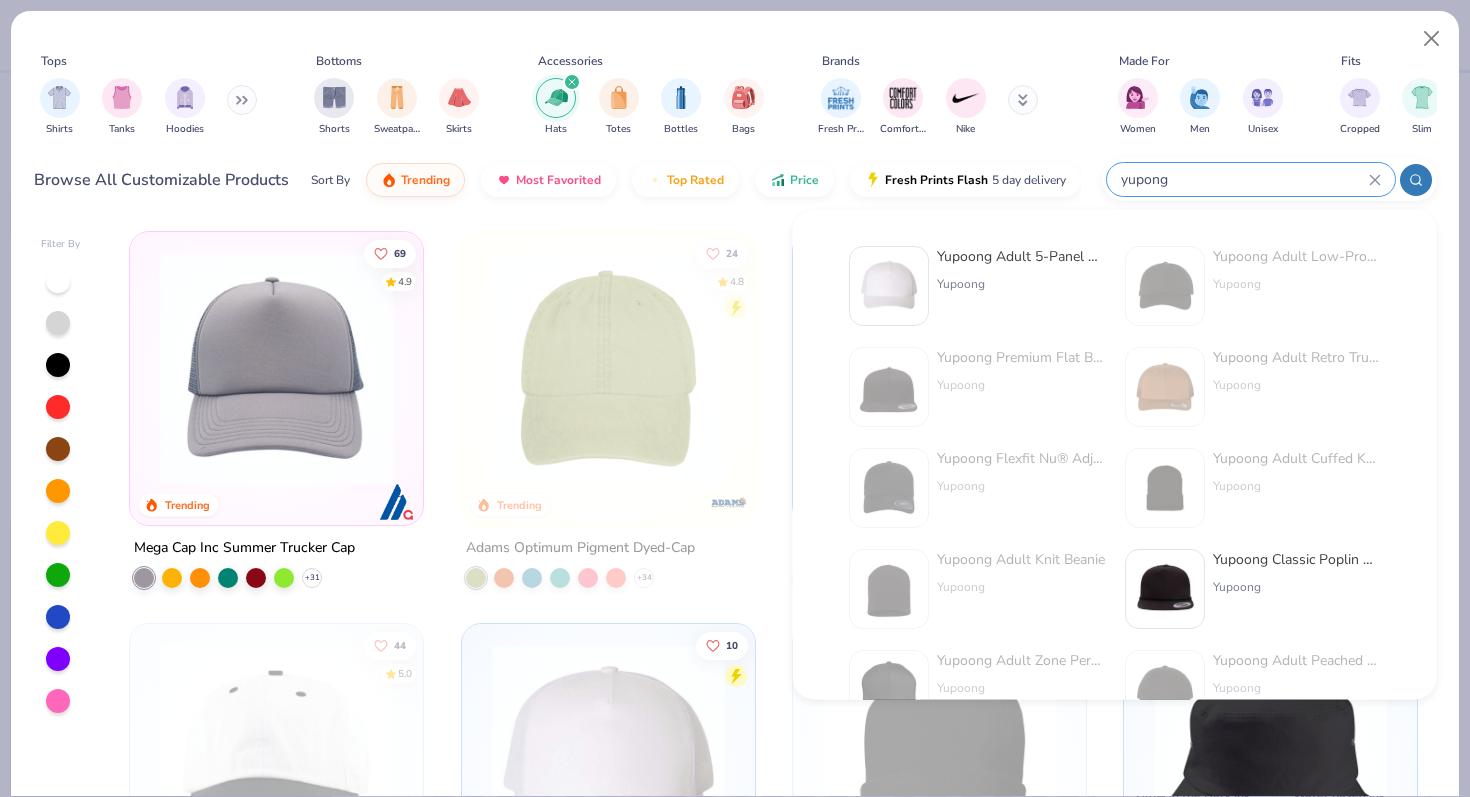 type on "yupong" 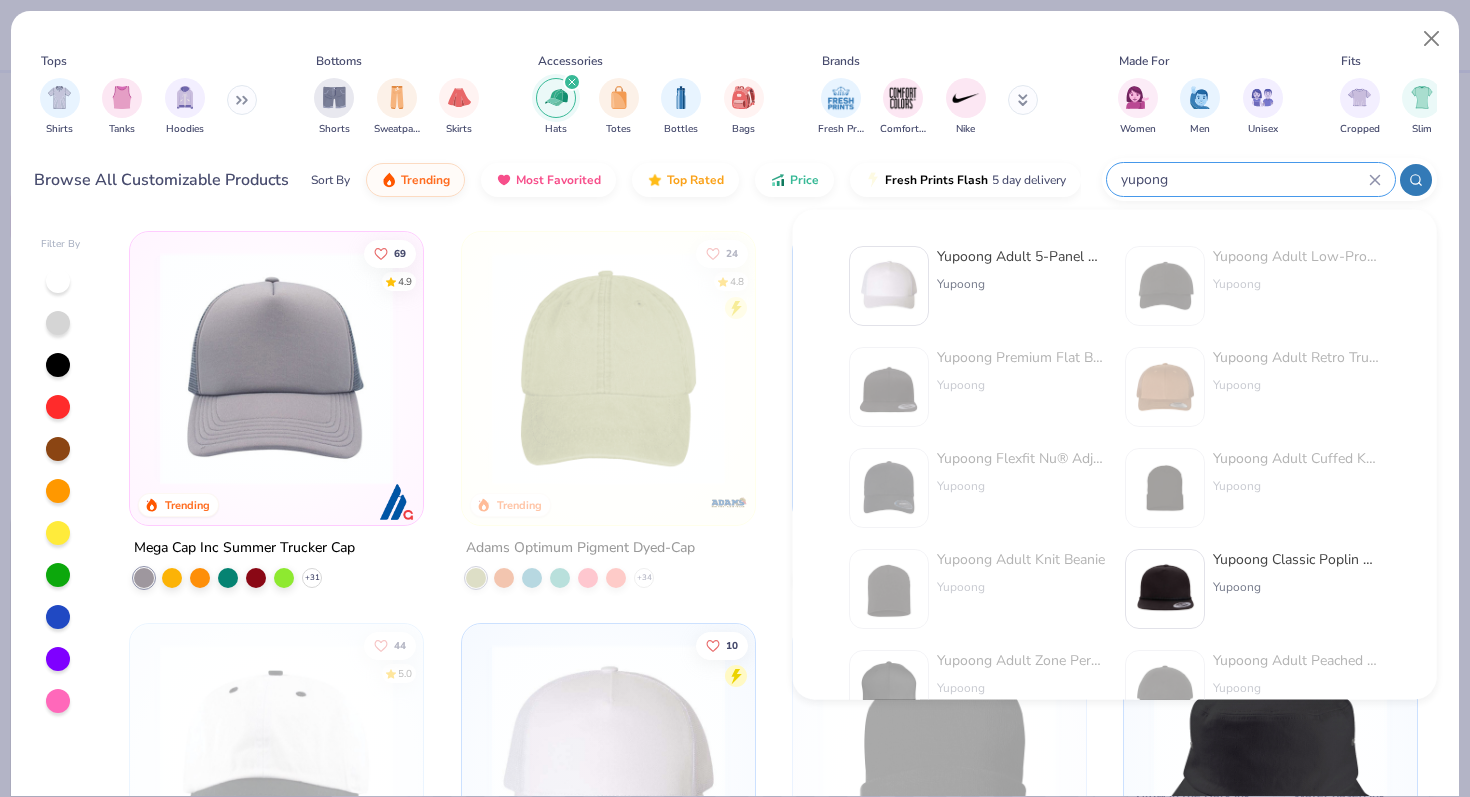 click on "Yupoong Adult 5-Panel Retro Trucker Cap" at bounding box center (1021, 256) 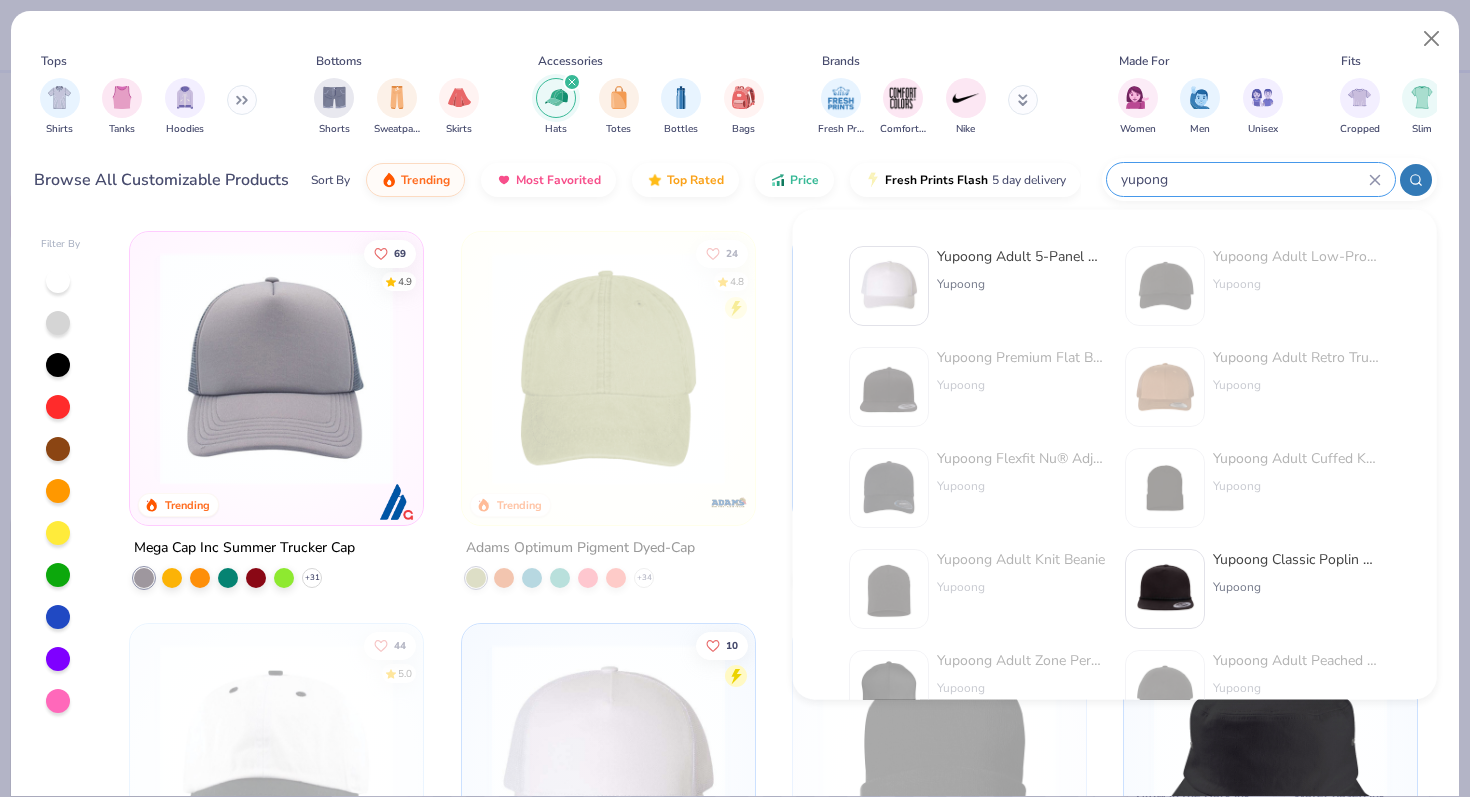 type 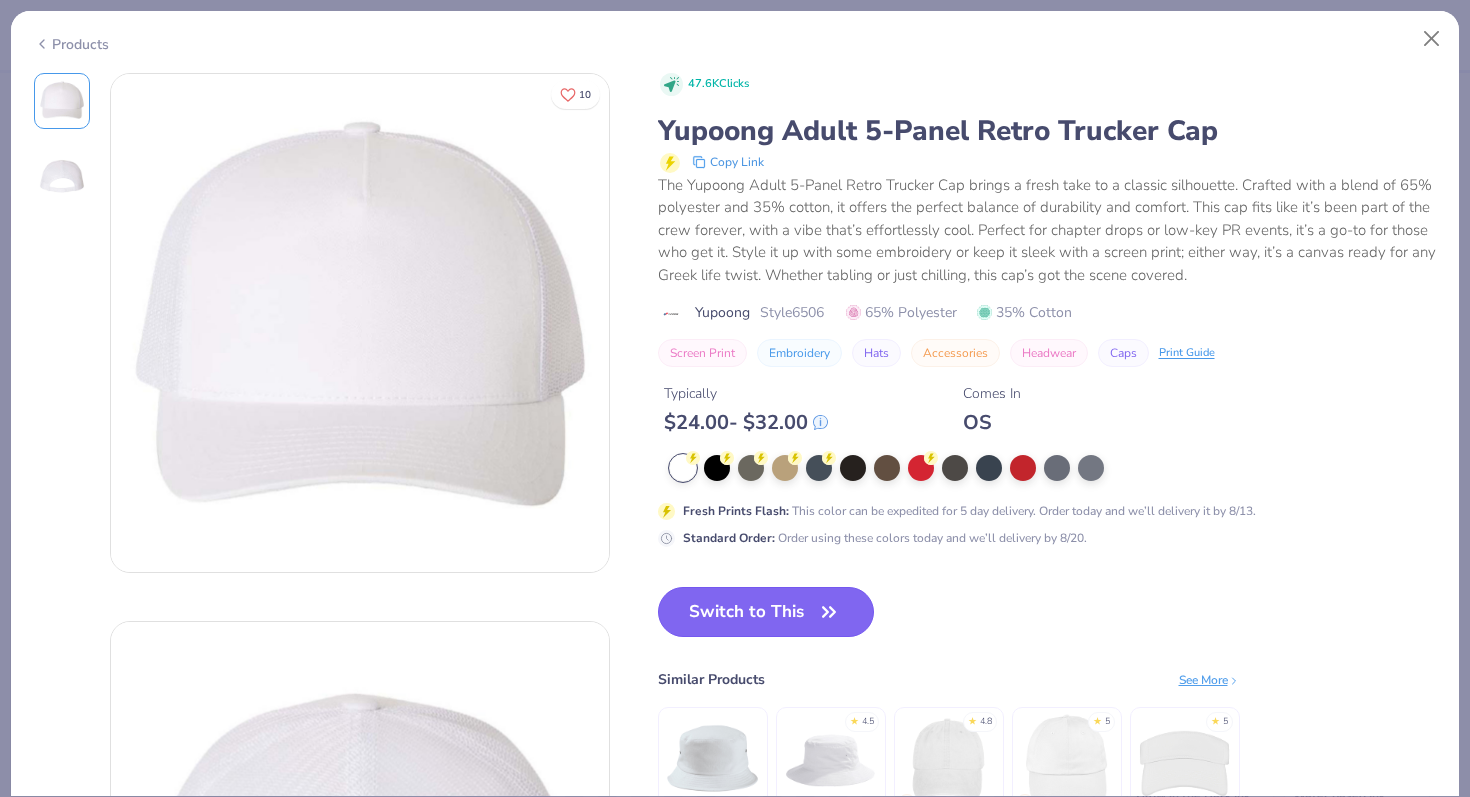 click on "Switch to This" at bounding box center (766, 612) 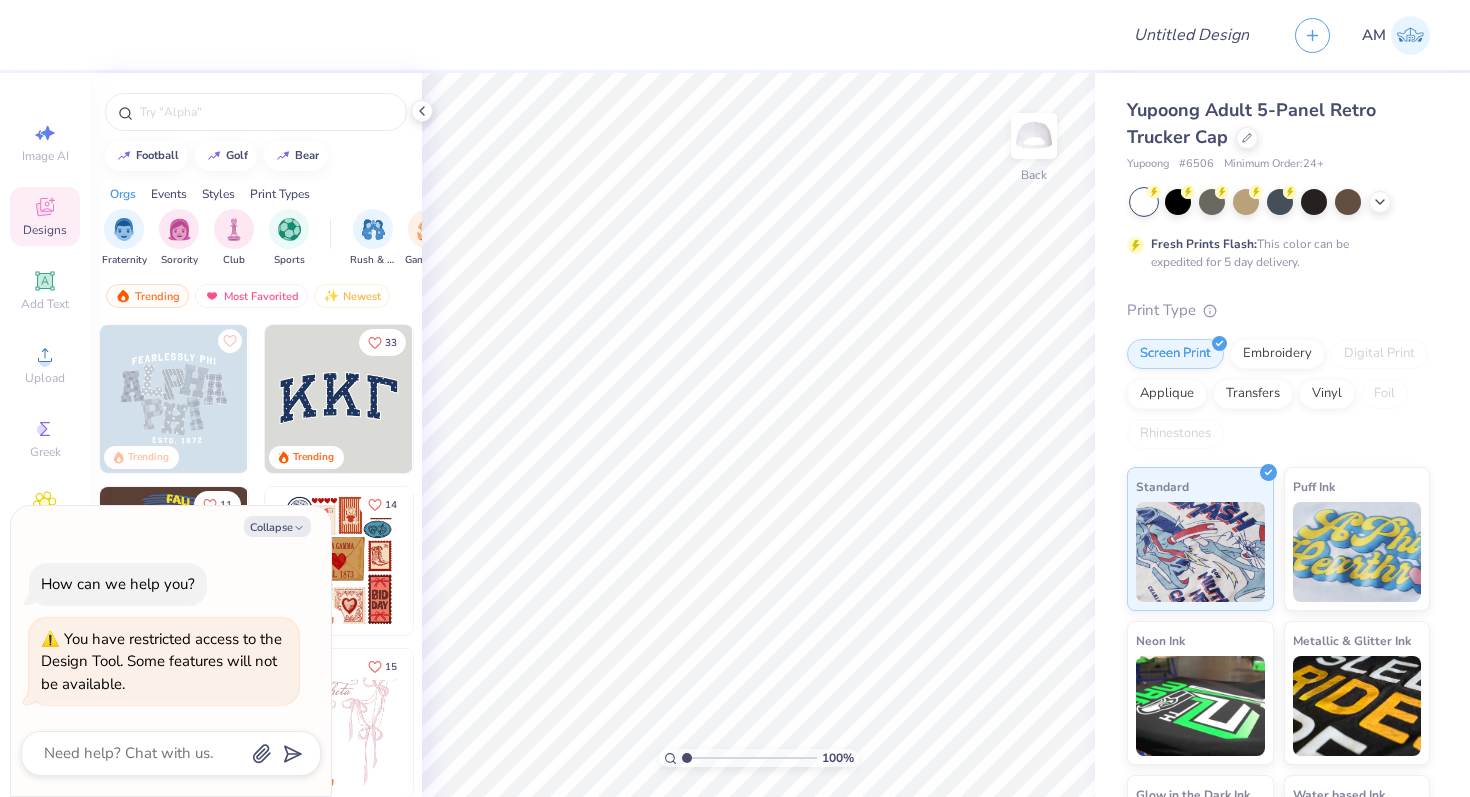type on "x" 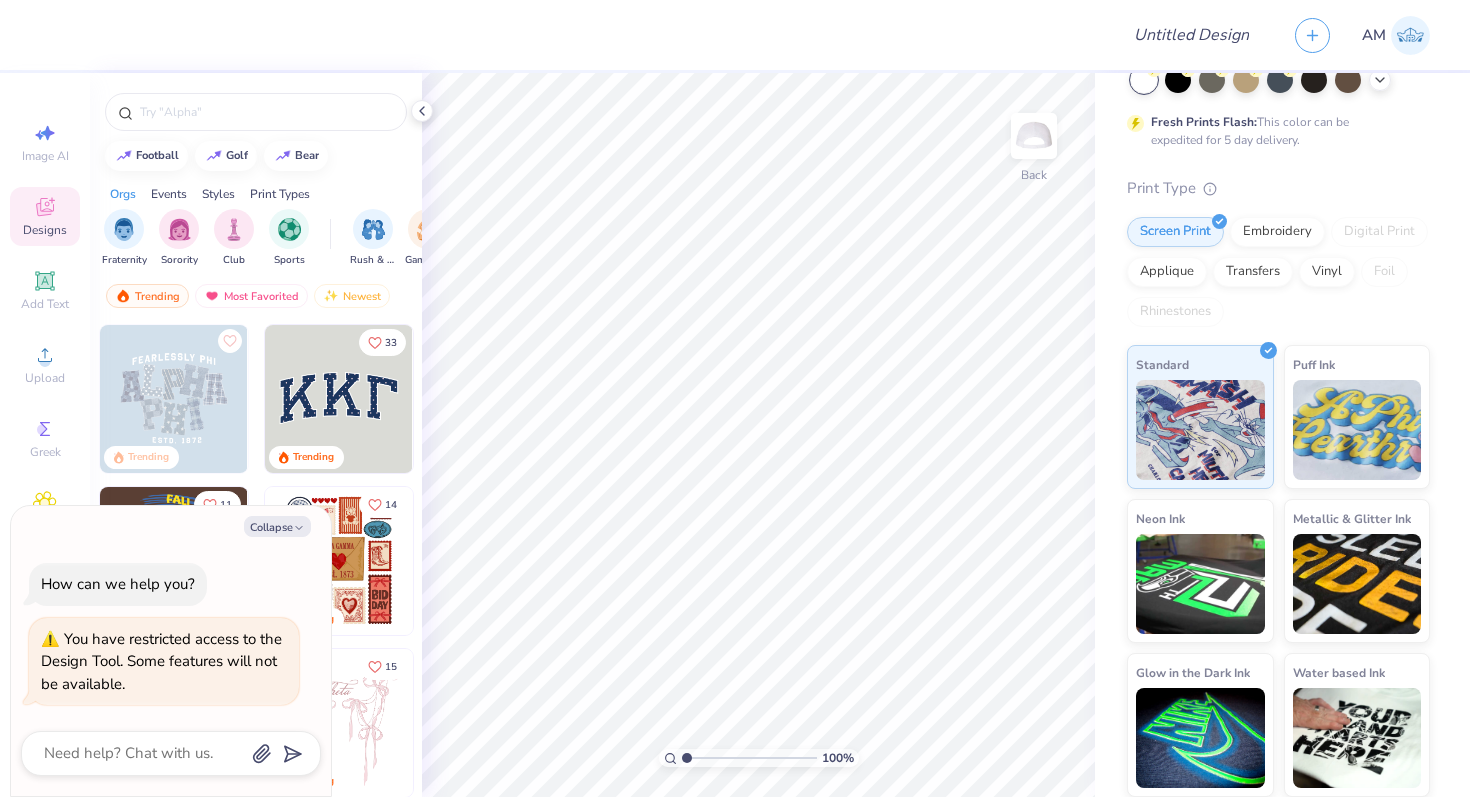 scroll, scrollTop: 0, scrollLeft: 0, axis: both 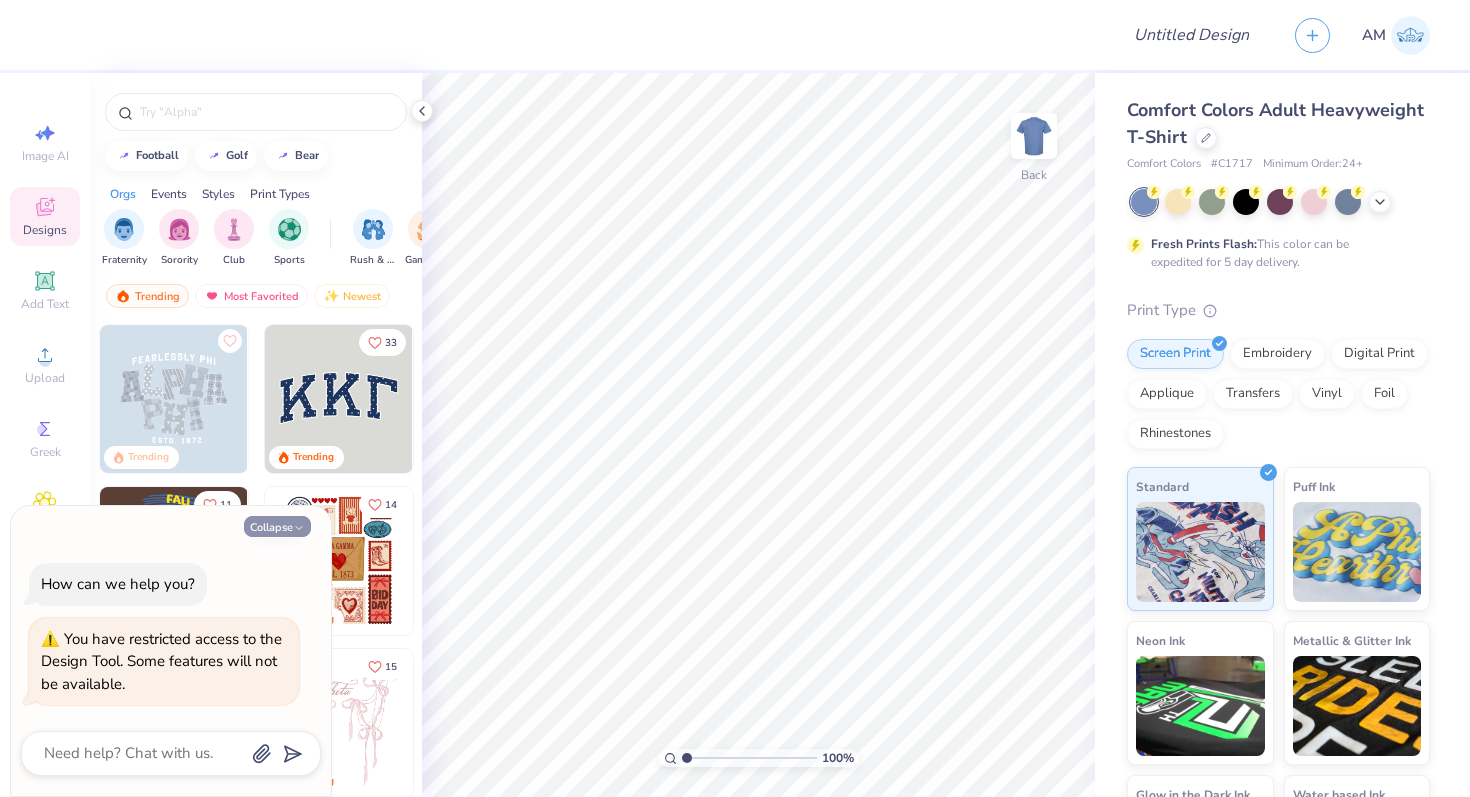 click on "Collapse" at bounding box center (277, 526) 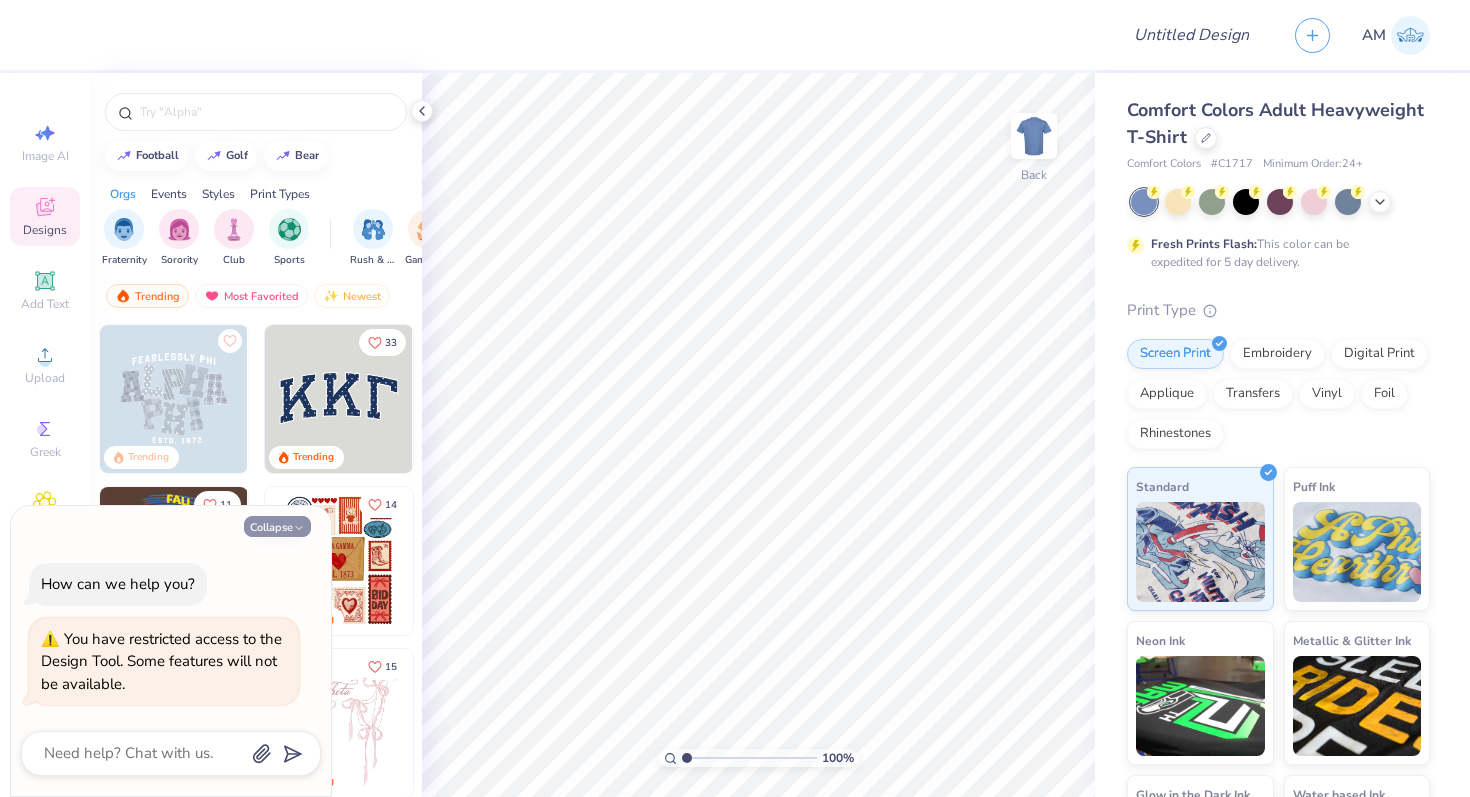 type on "x" 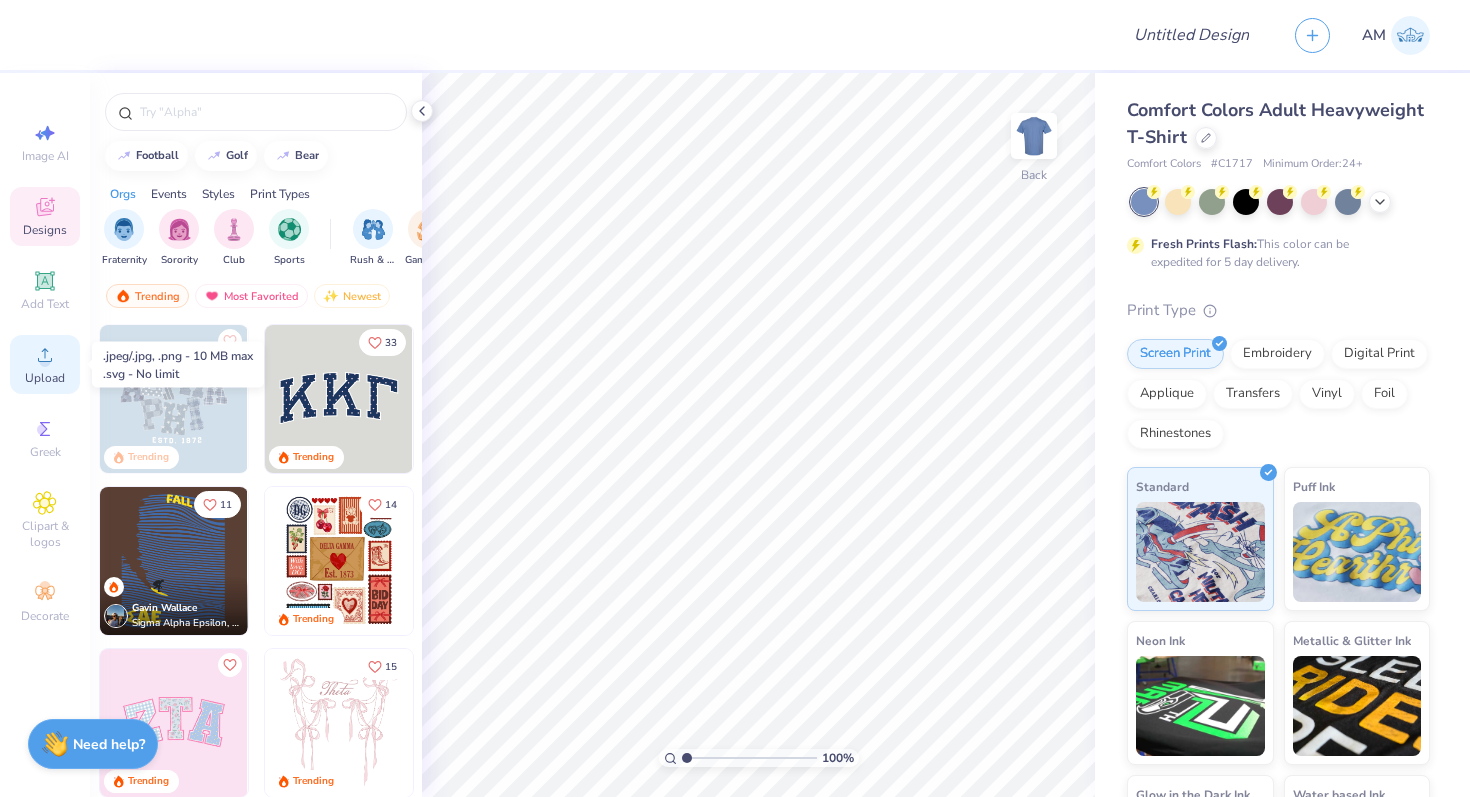 click on "Upload" at bounding box center (45, 364) 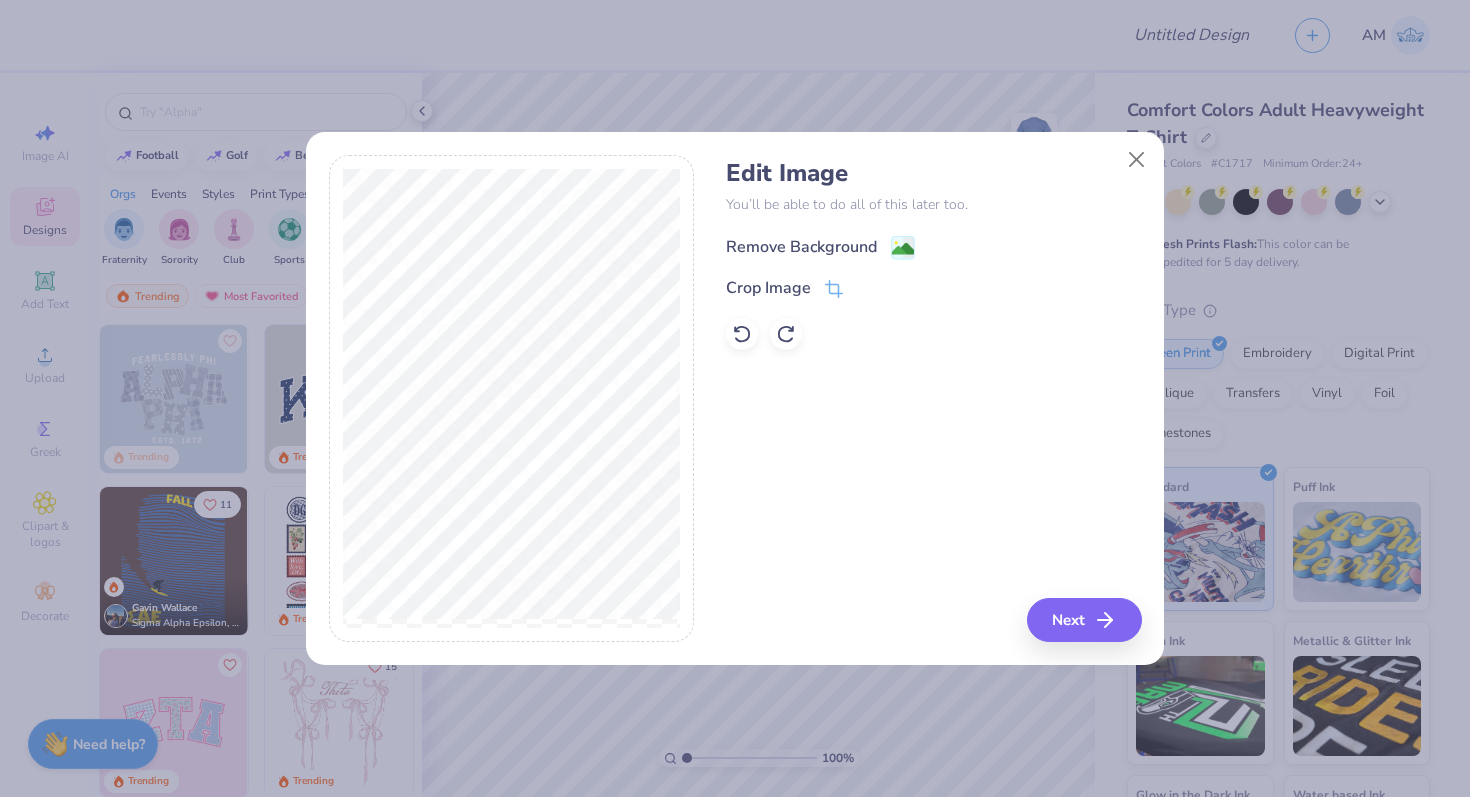 click on "Remove Background" at bounding box center [801, 247] 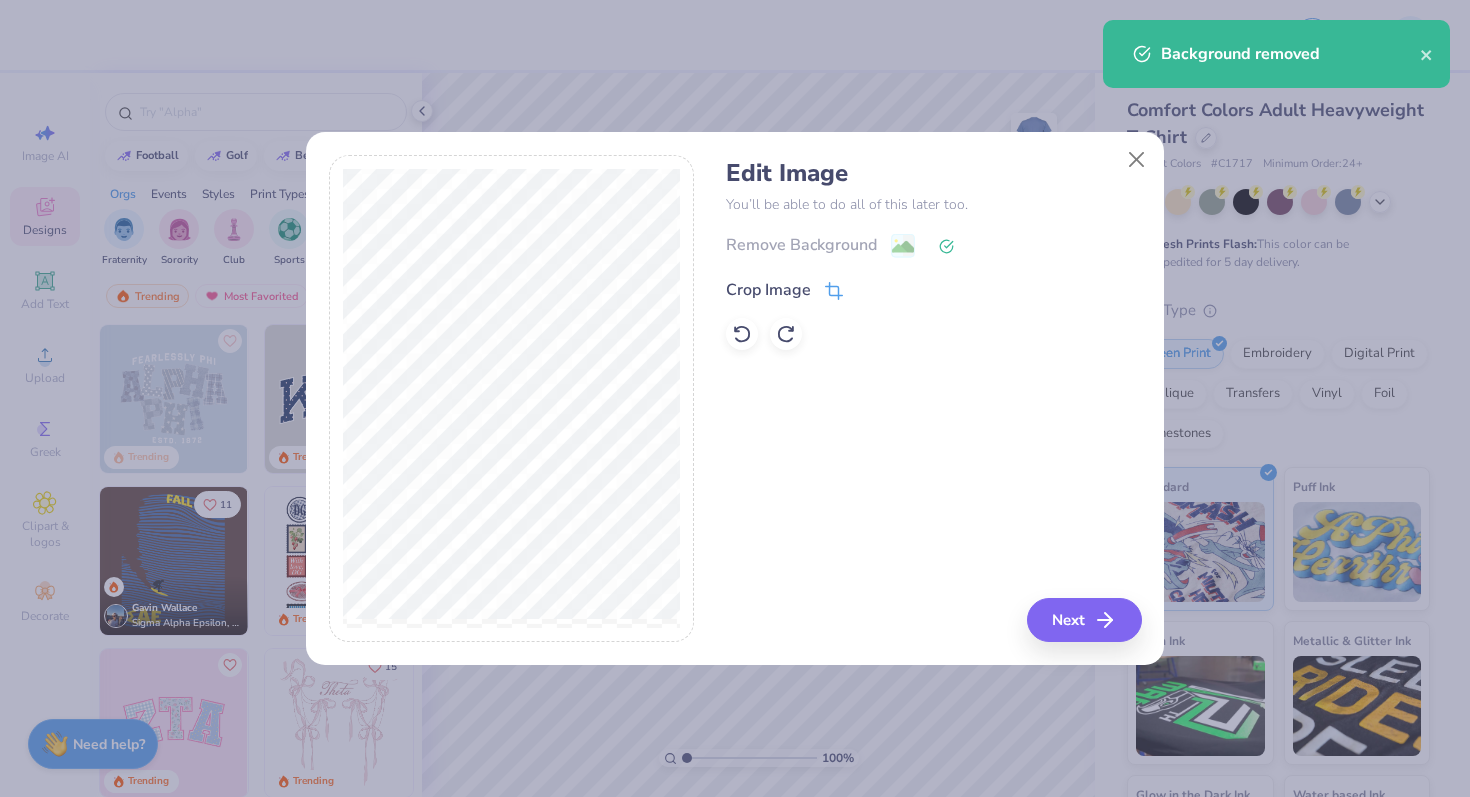 click on "Crop Image" at bounding box center (768, 290) 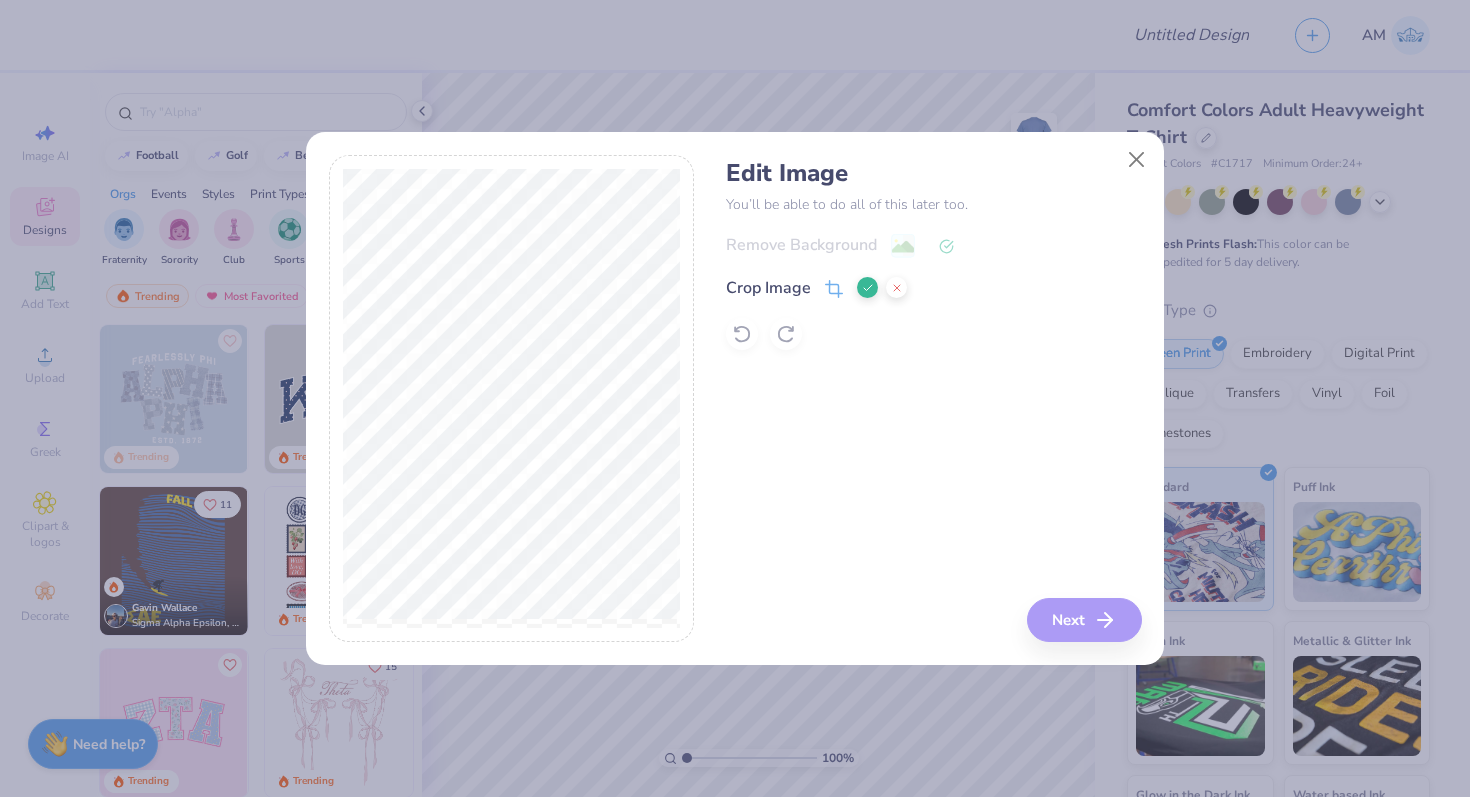 click on "Edit Image You’ll be able to do all of this later too. Remove Background Crop Image Next" at bounding box center (933, 399) 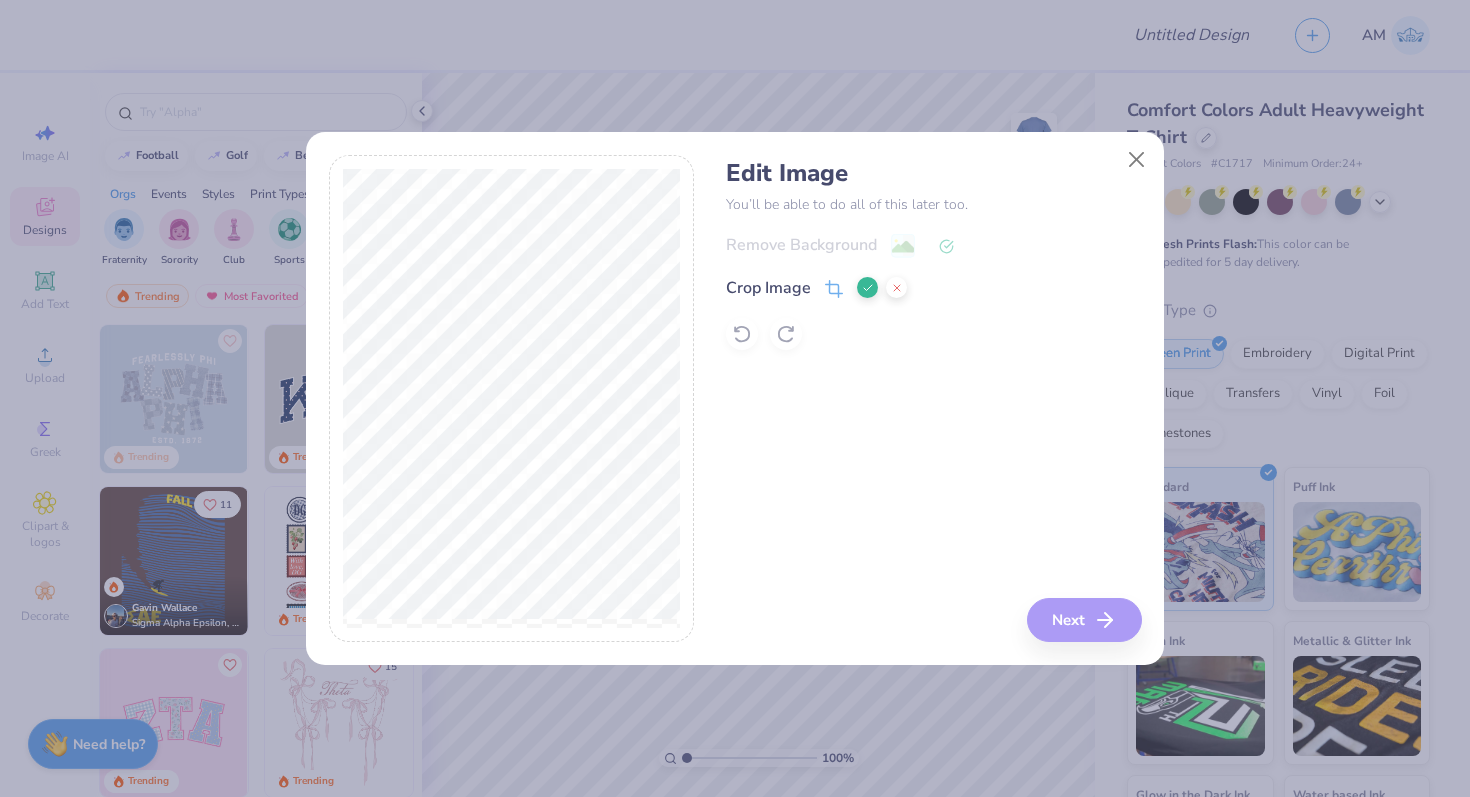 click 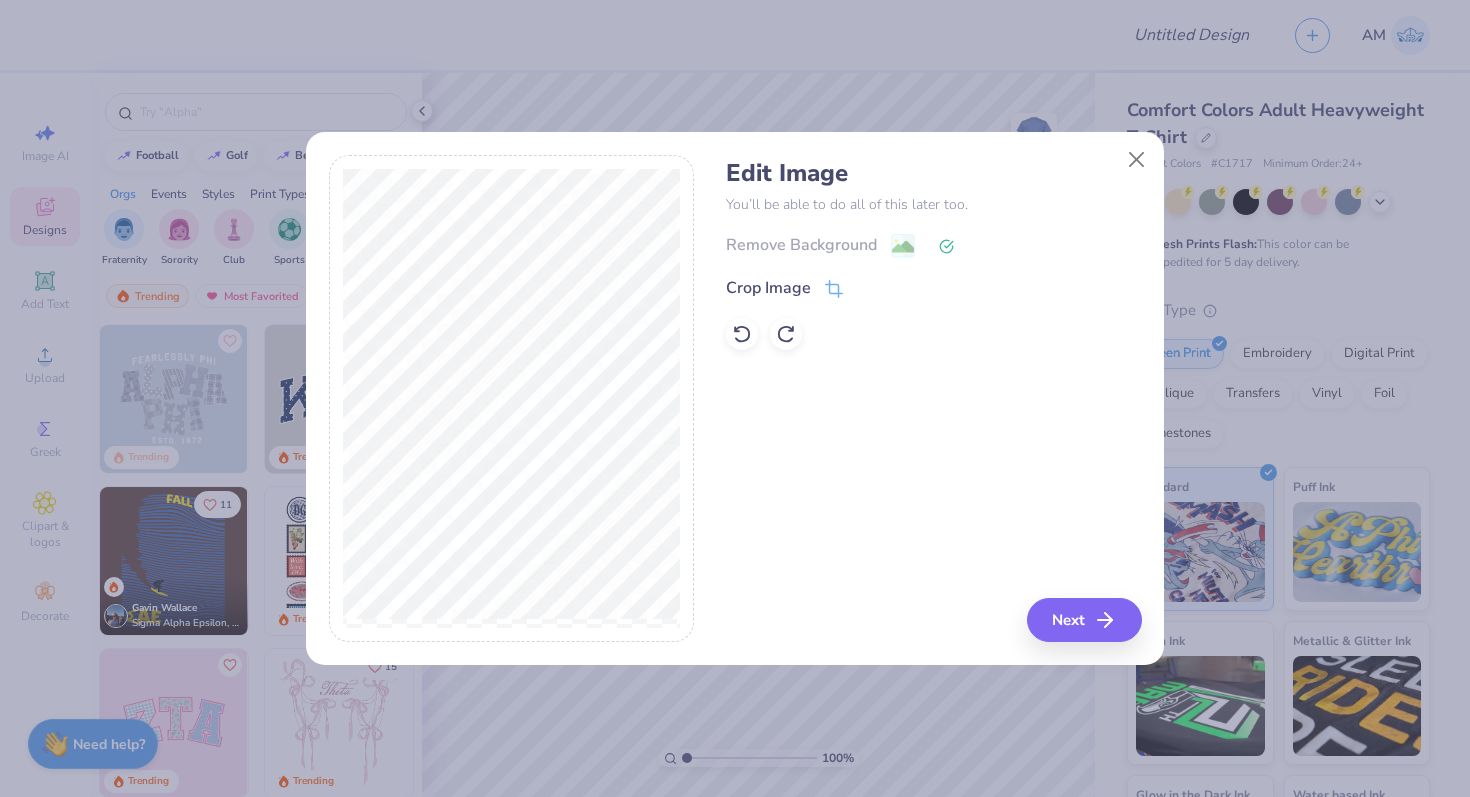 click on "Remove Background" at bounding box center (933, 245) 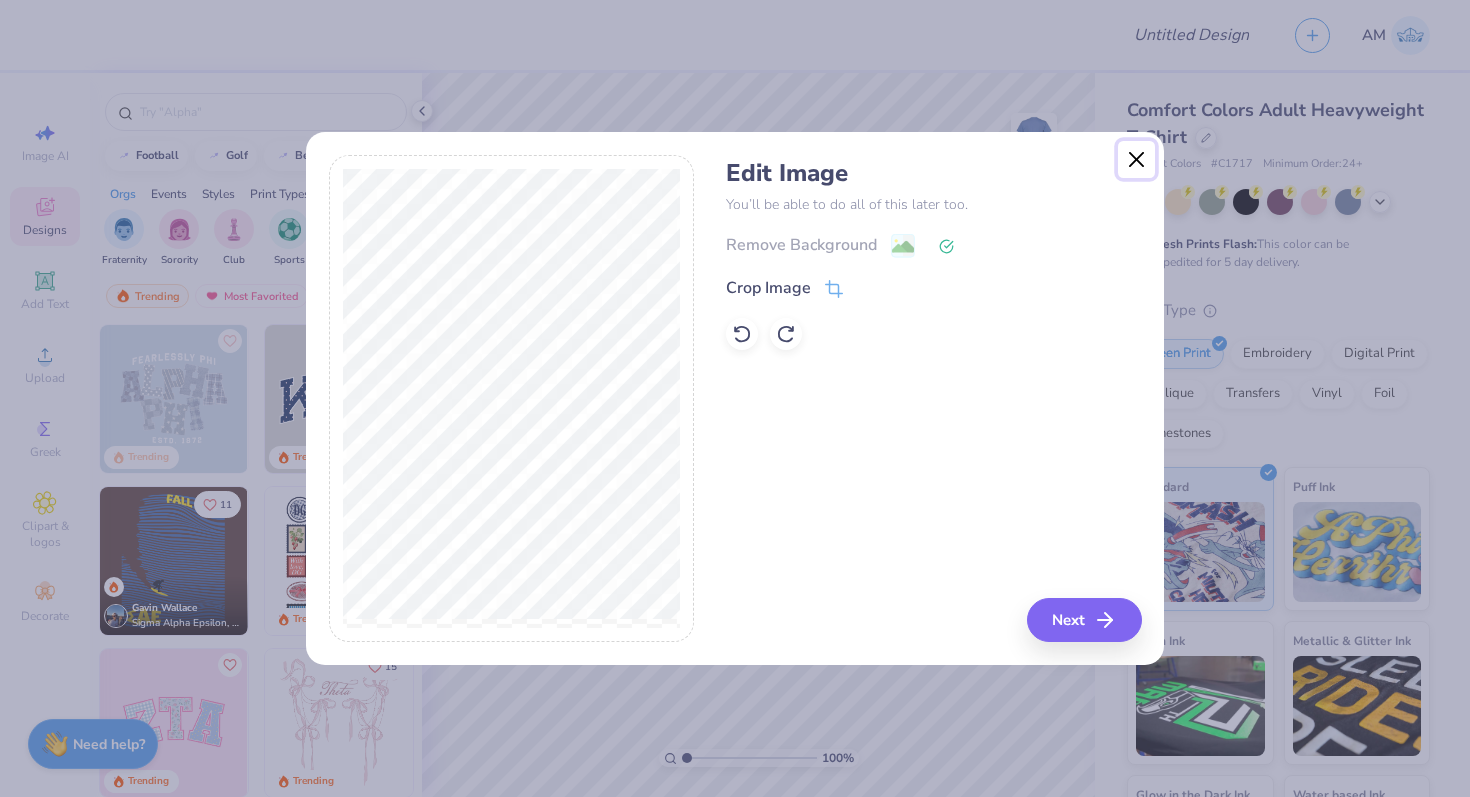 click at bounding box center [1137, 160] 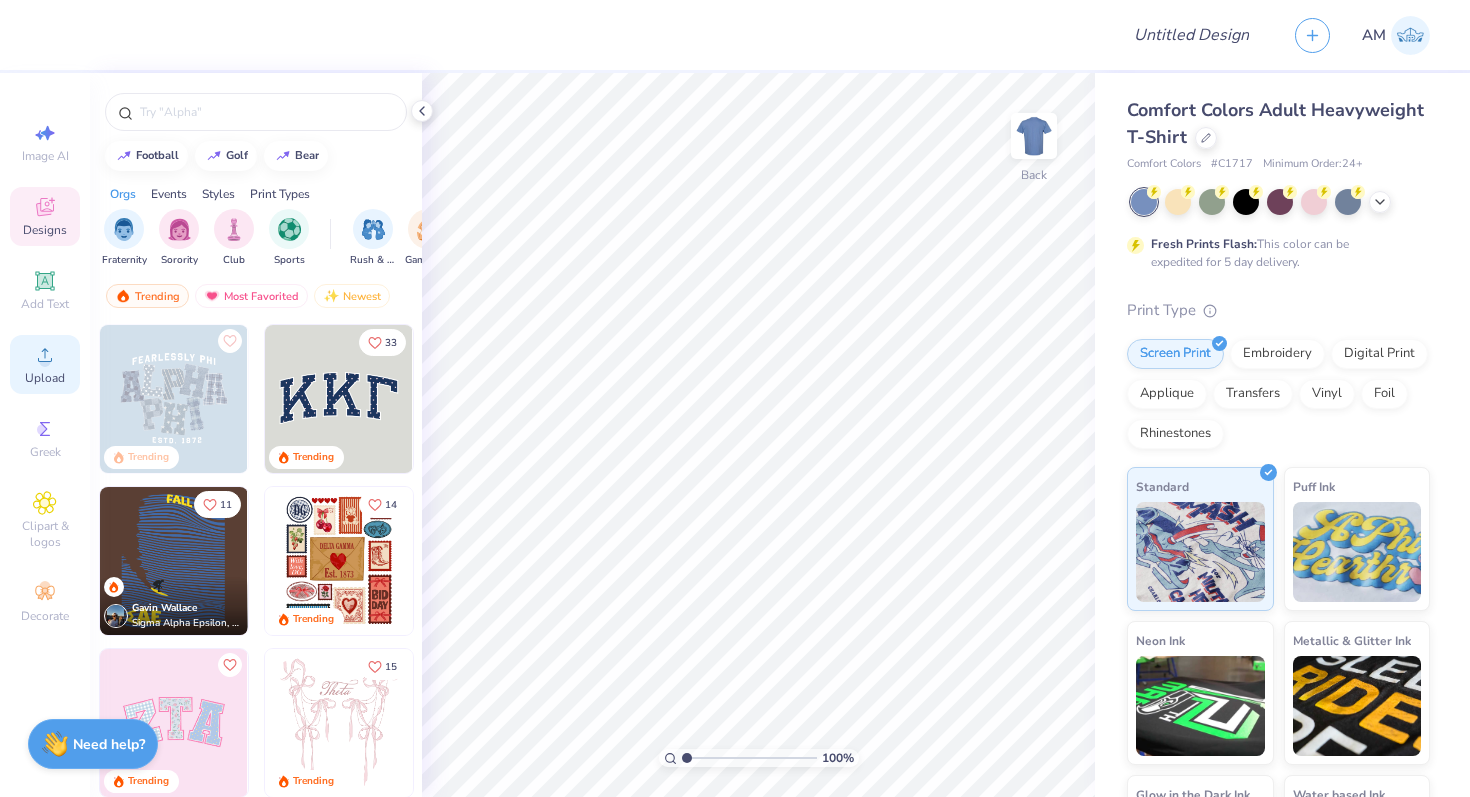 click 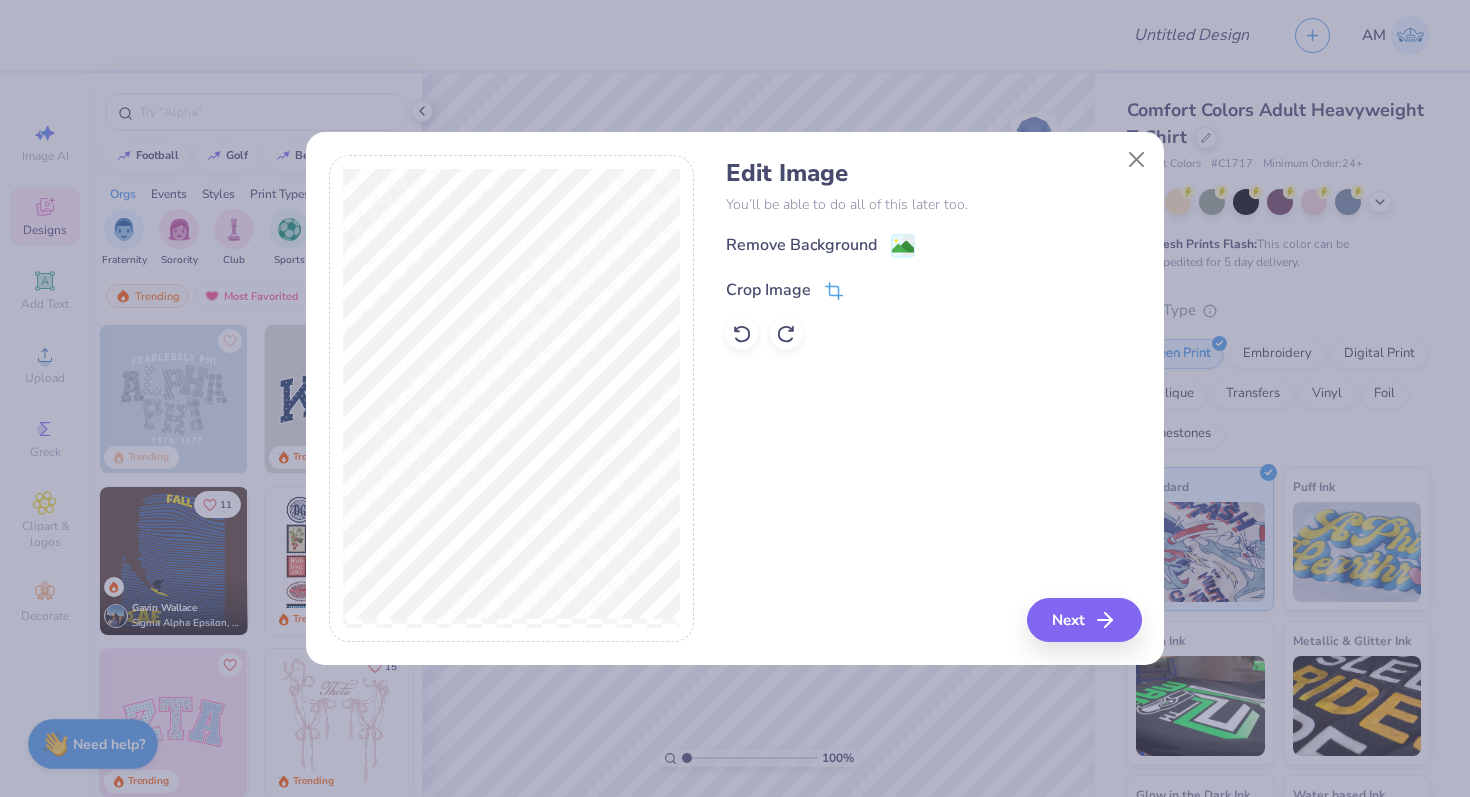 click 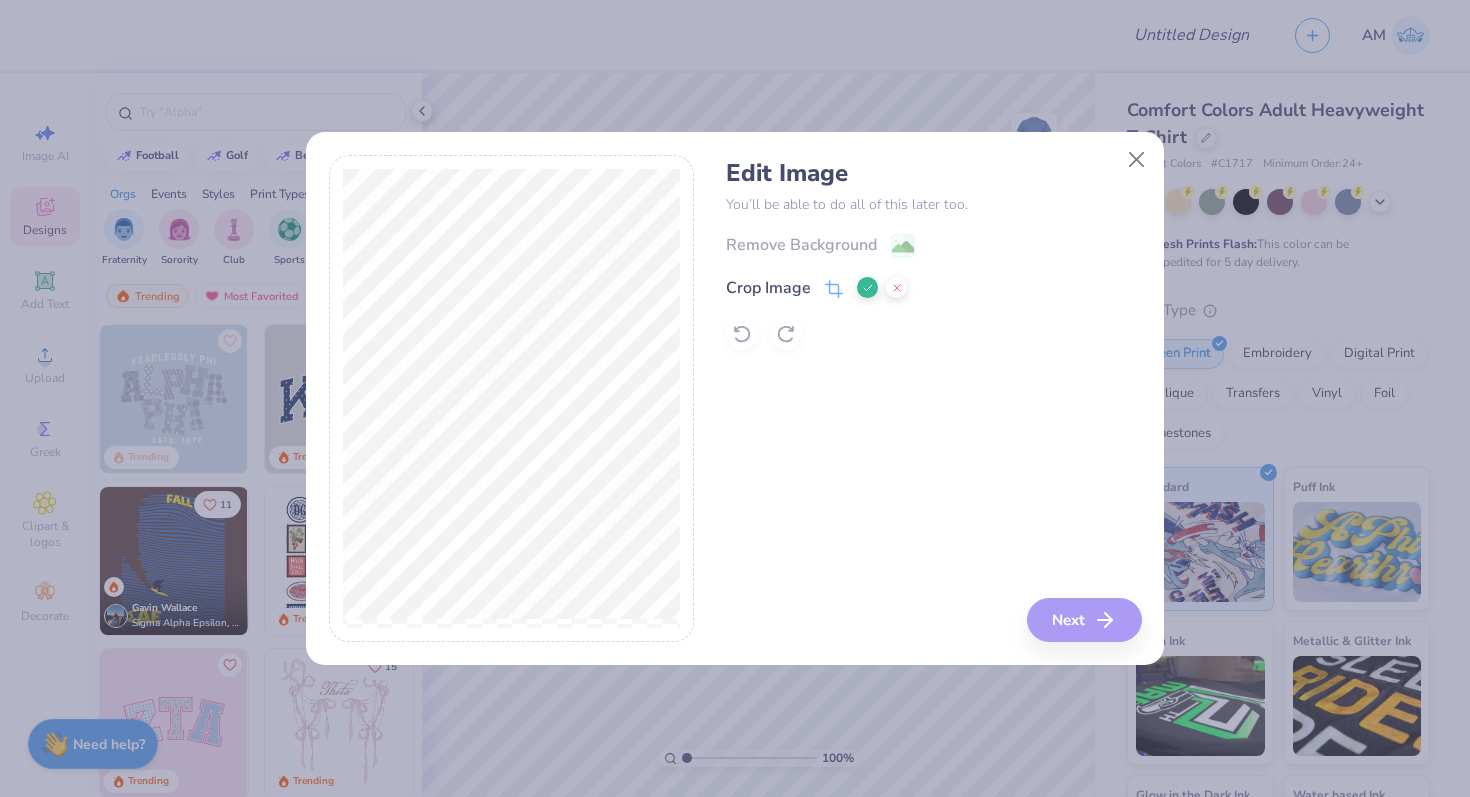 click on "Edit Image You’ll be able to do all of this later too. Remove Background Crop Image Next" at bounding box center (933, 399) 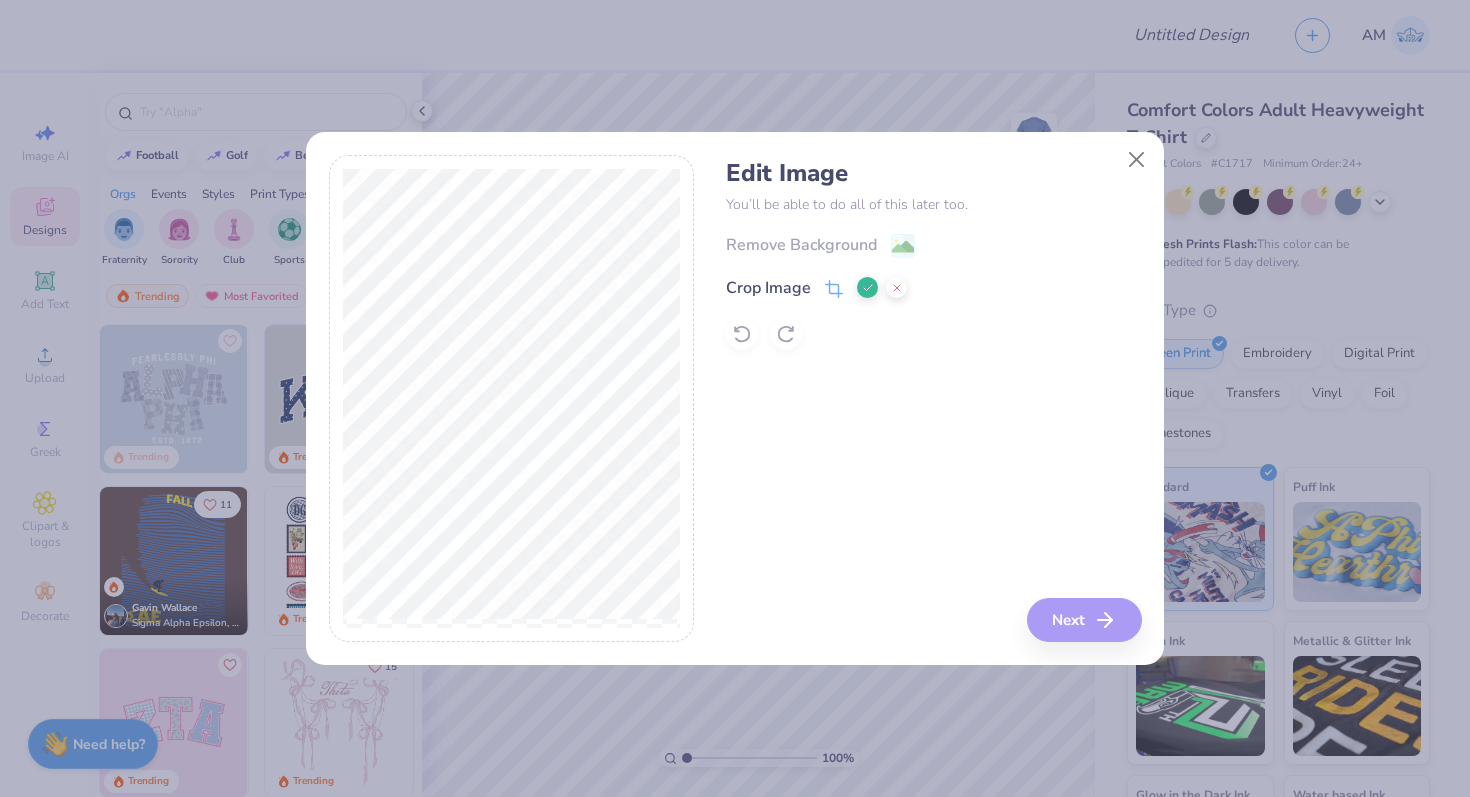 click 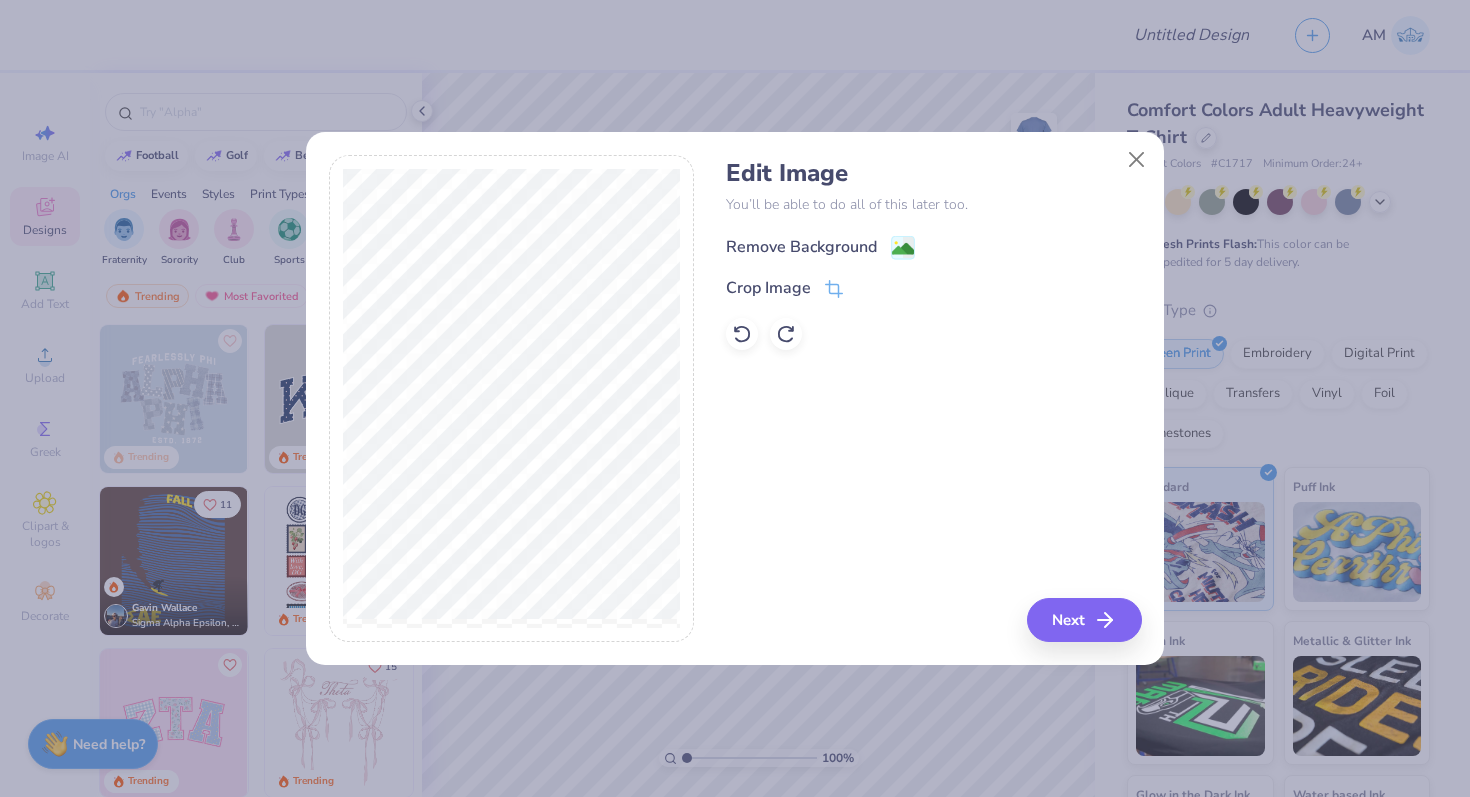 click on "Remove Background" at bounding box center (801, 247) 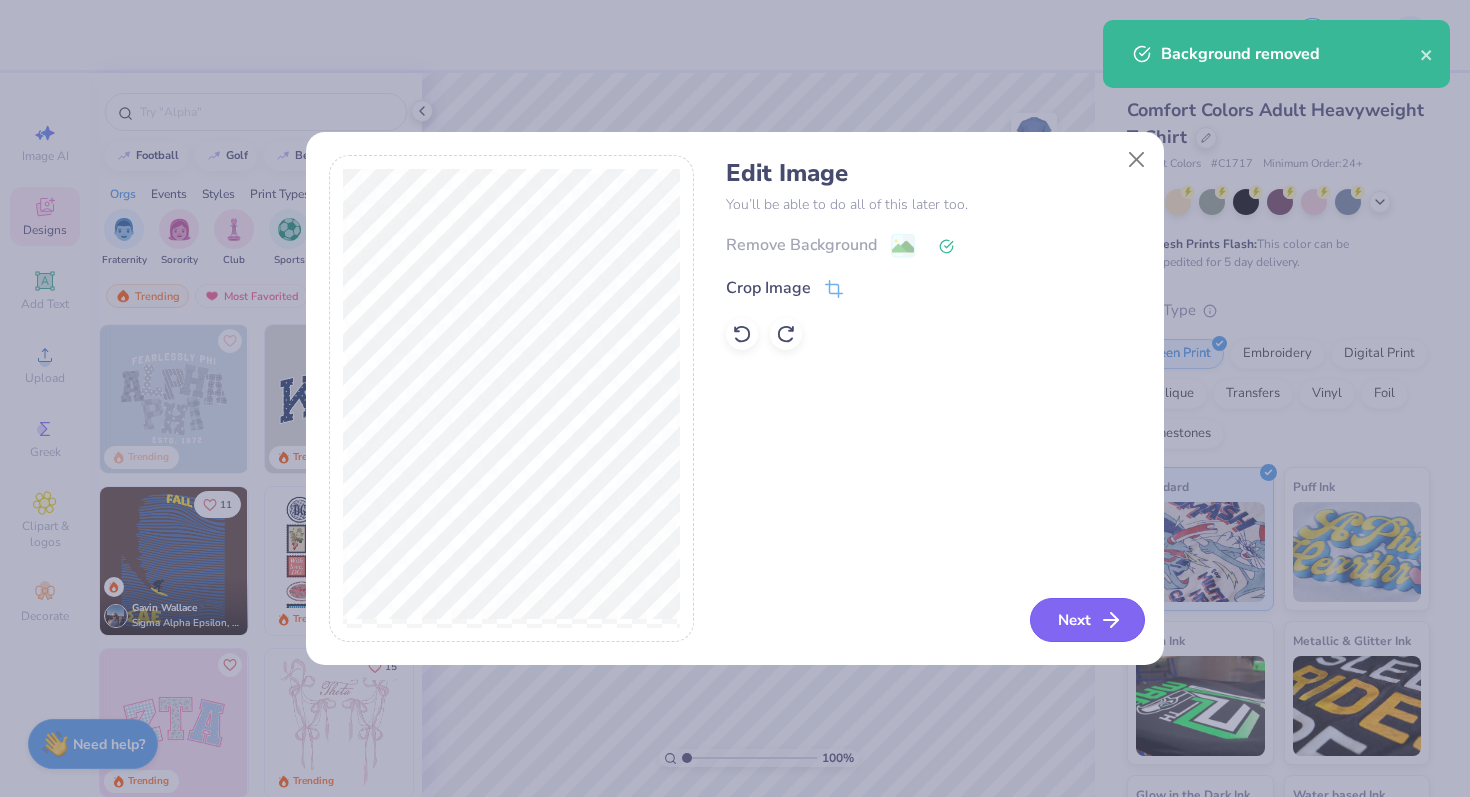 click on "Next" at bounding box center (1087, 620) 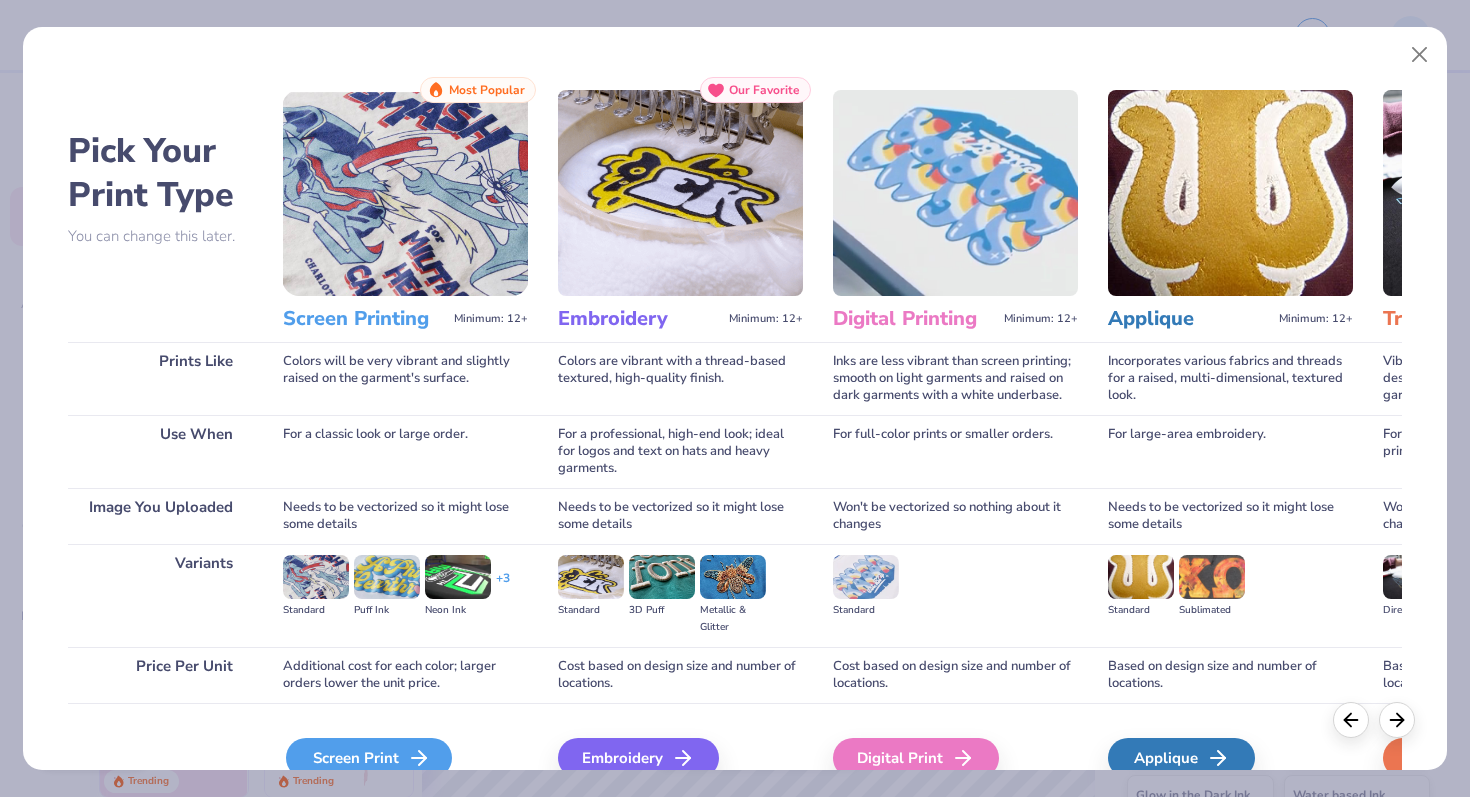 click on "Screen Print" at bounding box center [369, 758] 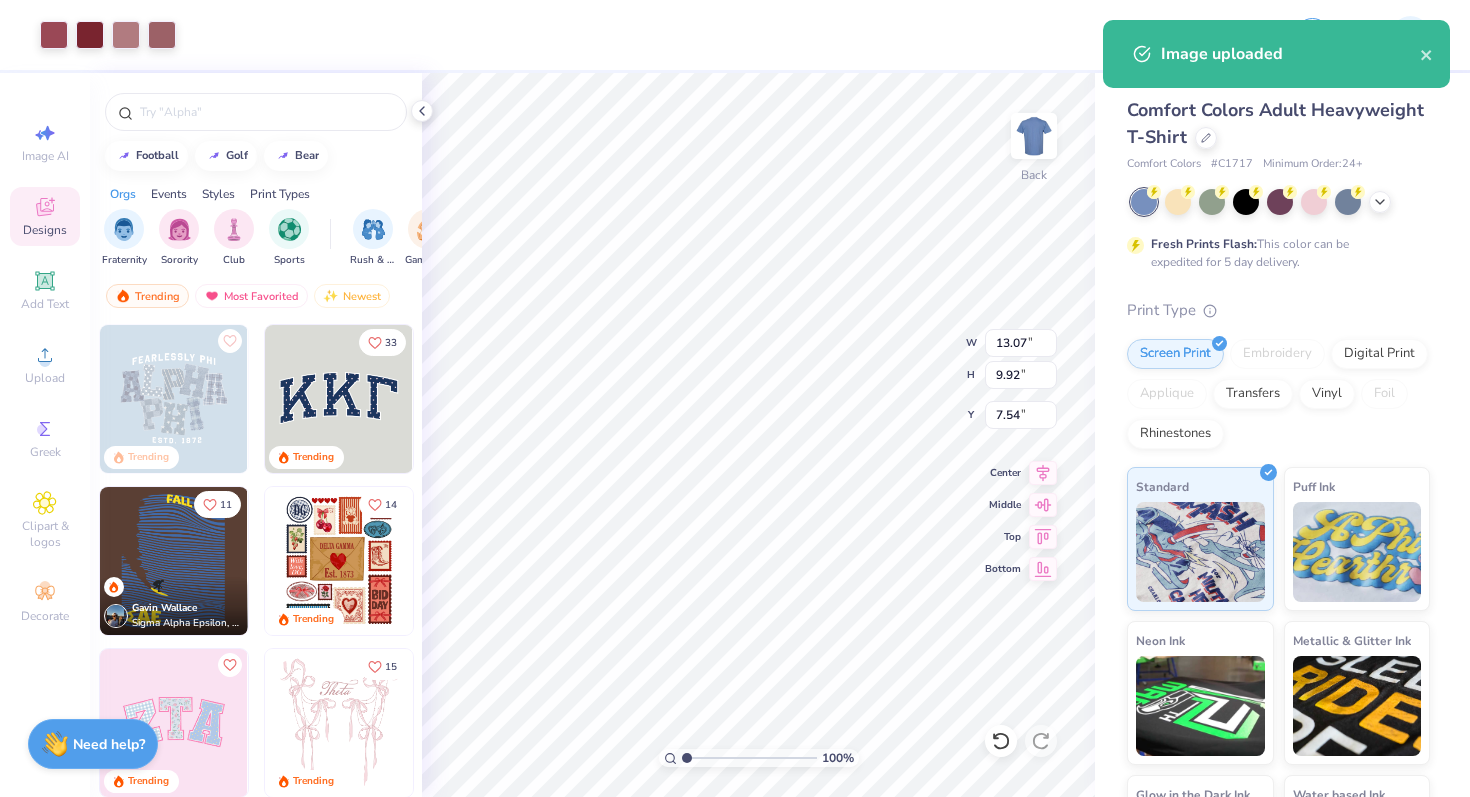 type on "3.00" 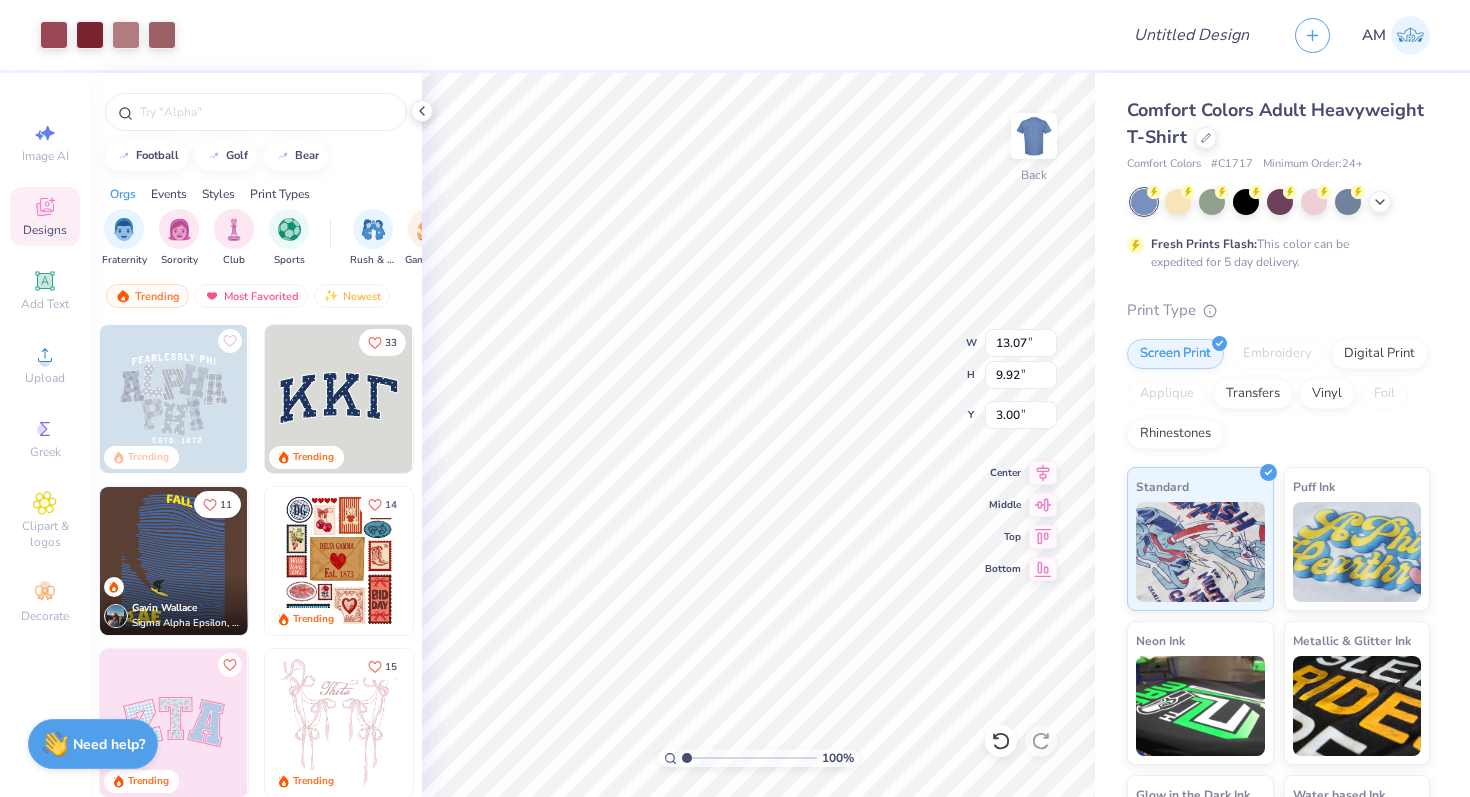 type on "10.18" 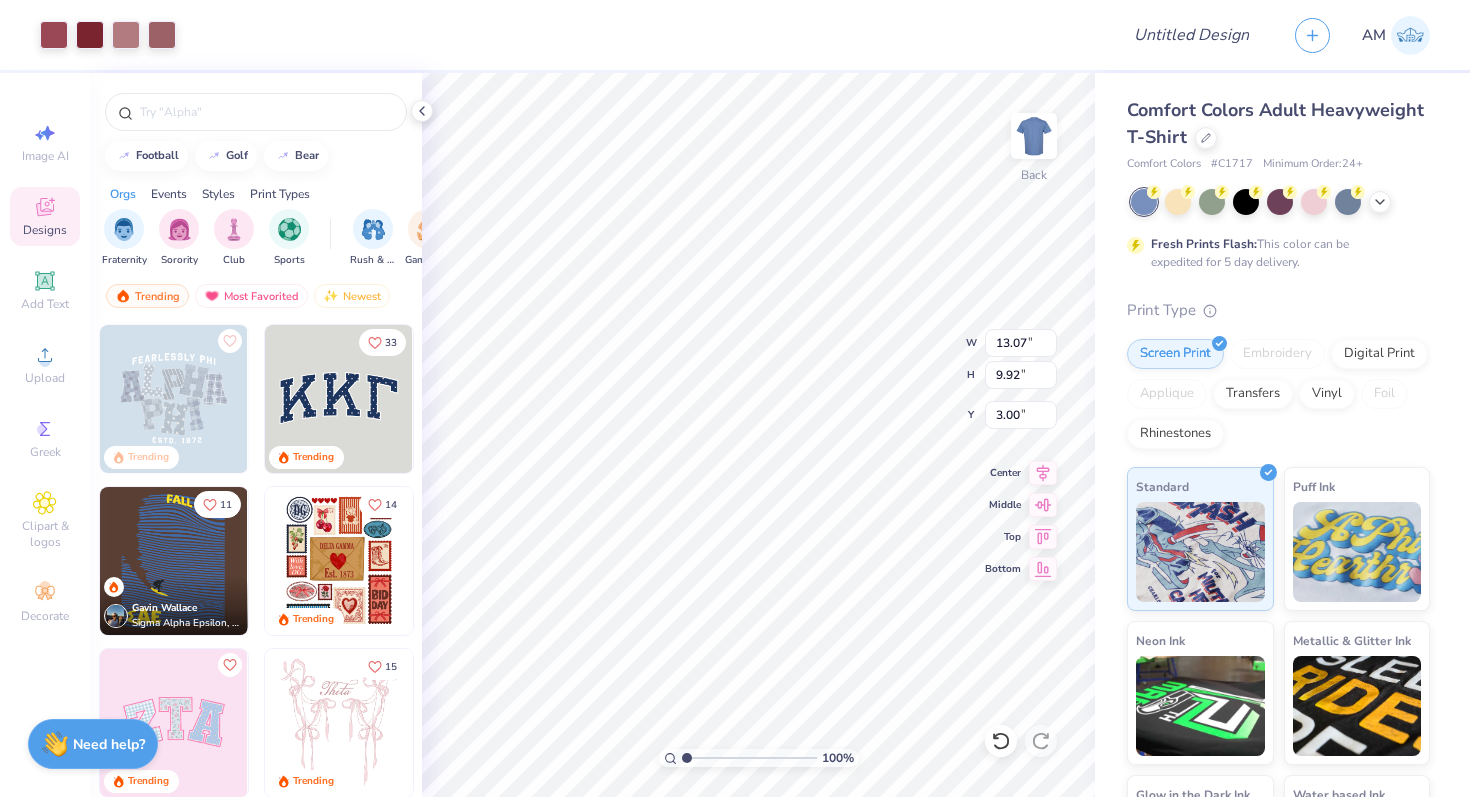 type on "7.73" 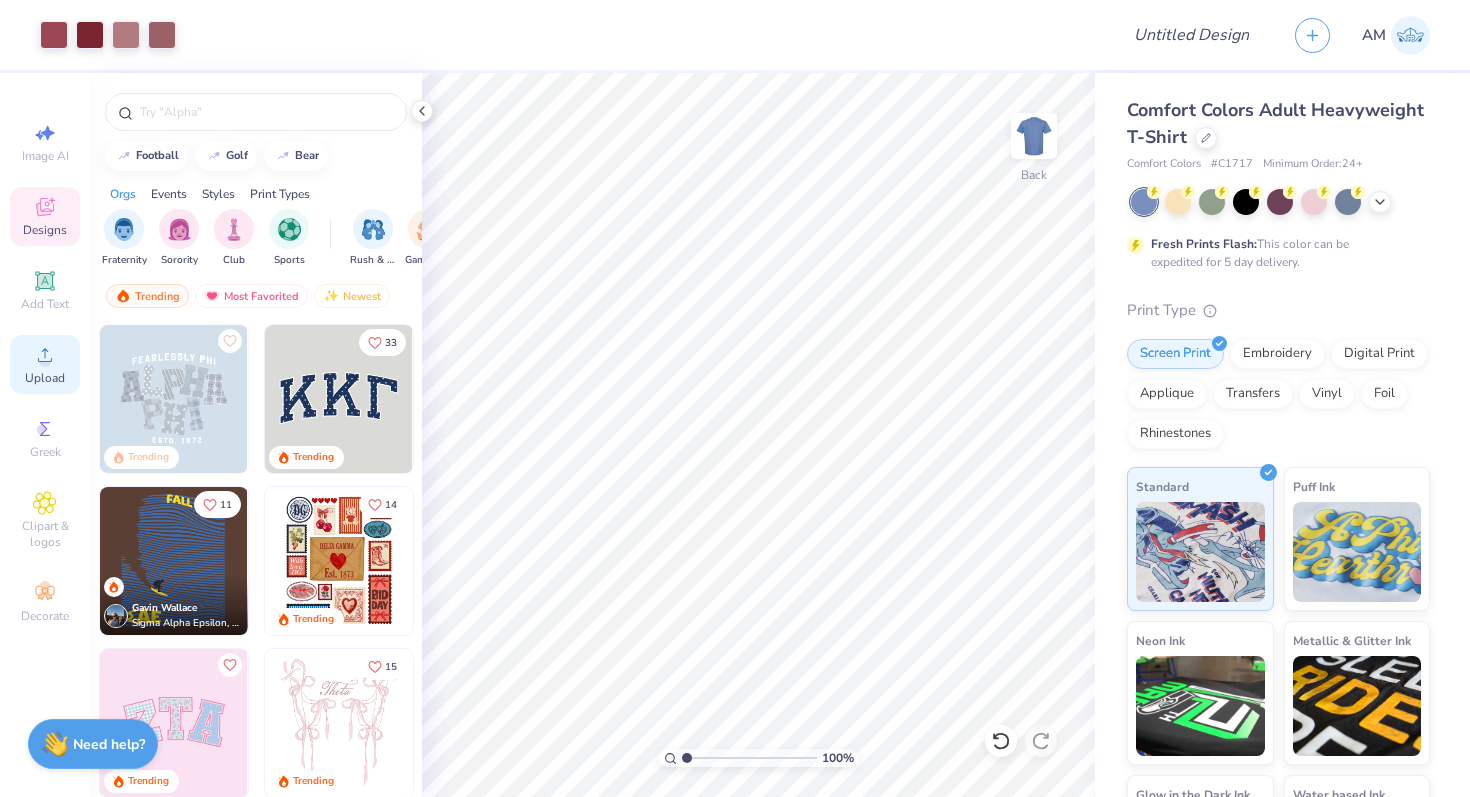 click on "Upload" at bounding box center (45, 364) 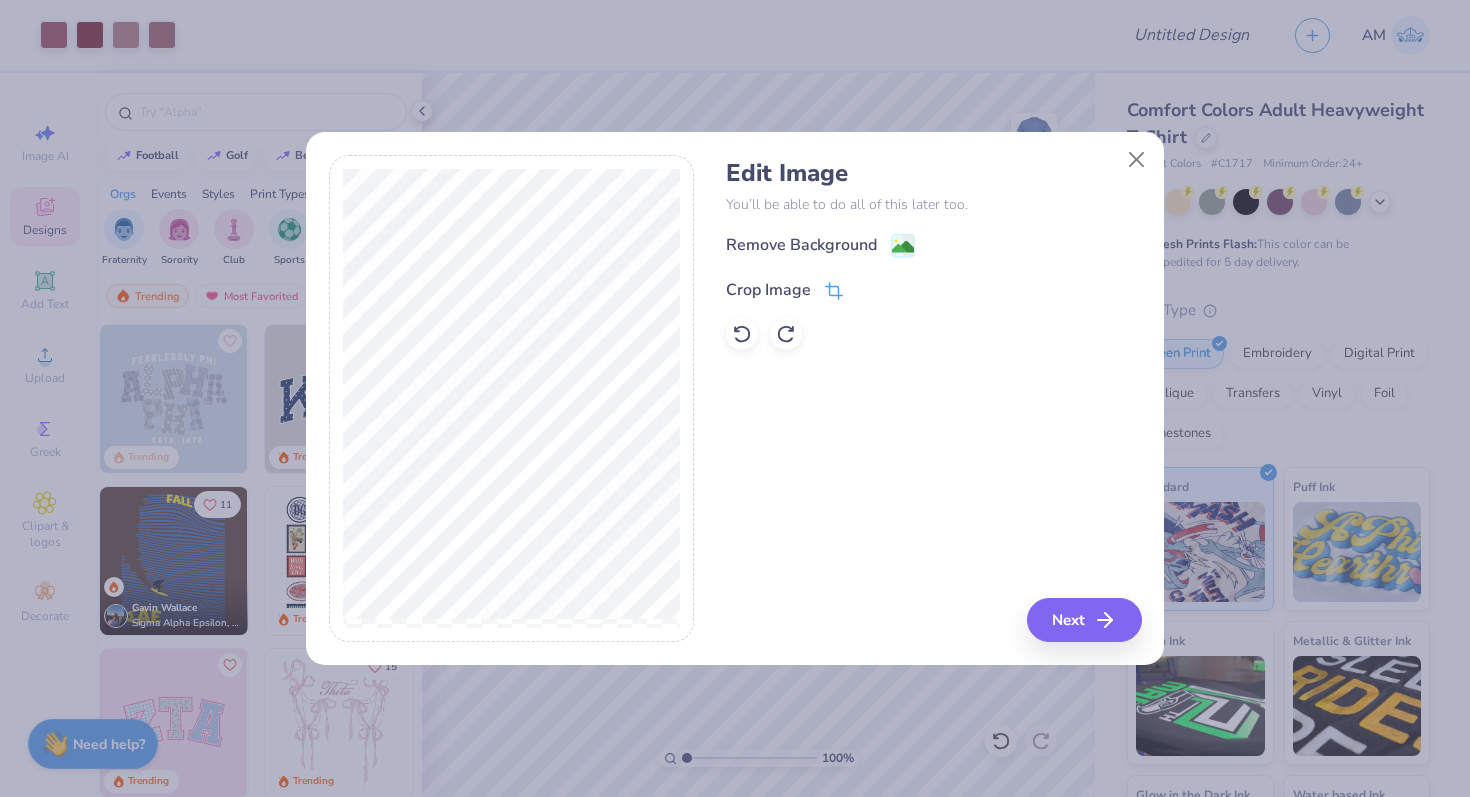 click on "Crop Image" at bounding box center [784, 290] 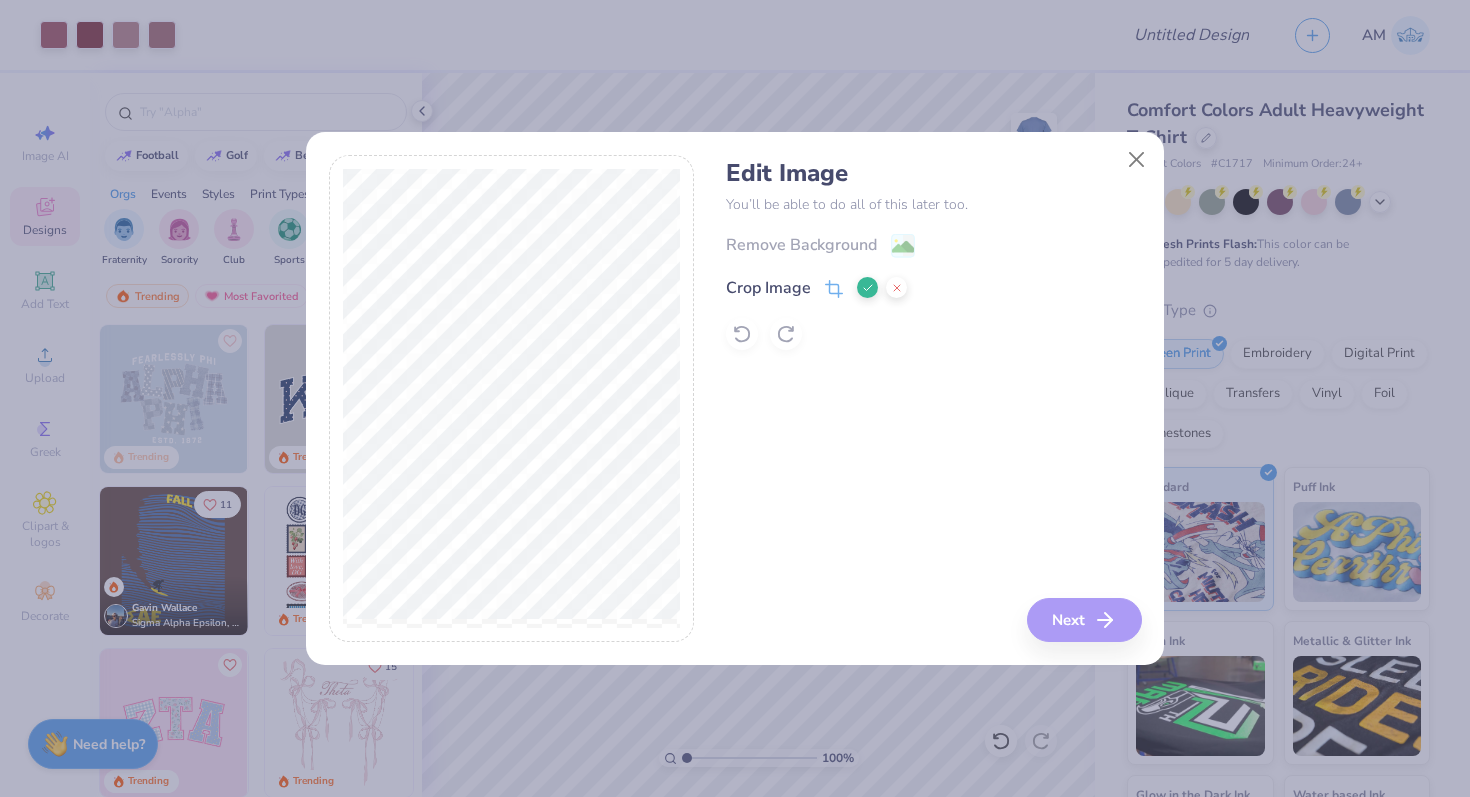 click 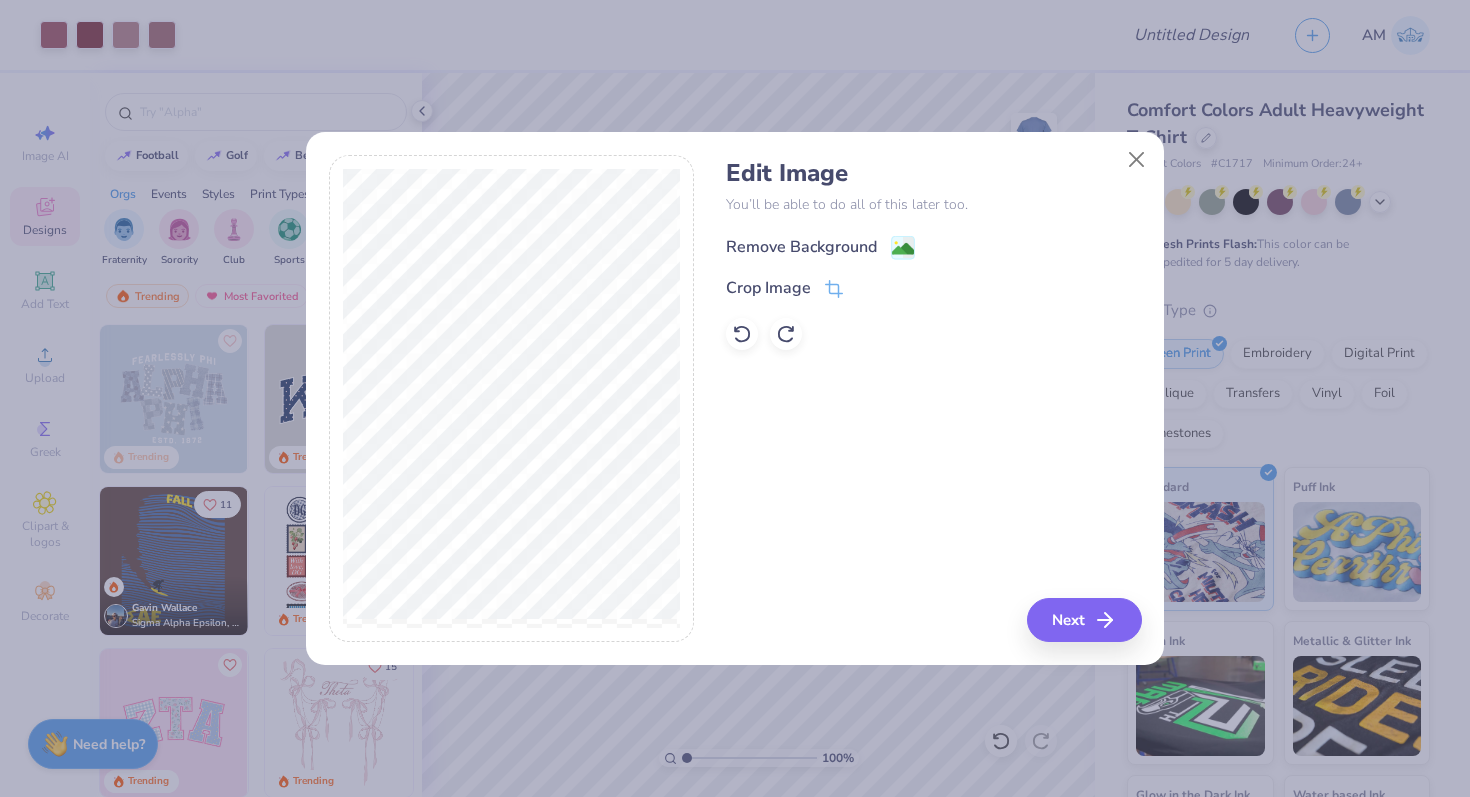 click on "Remove Background" at bounding box center (801, 247) 